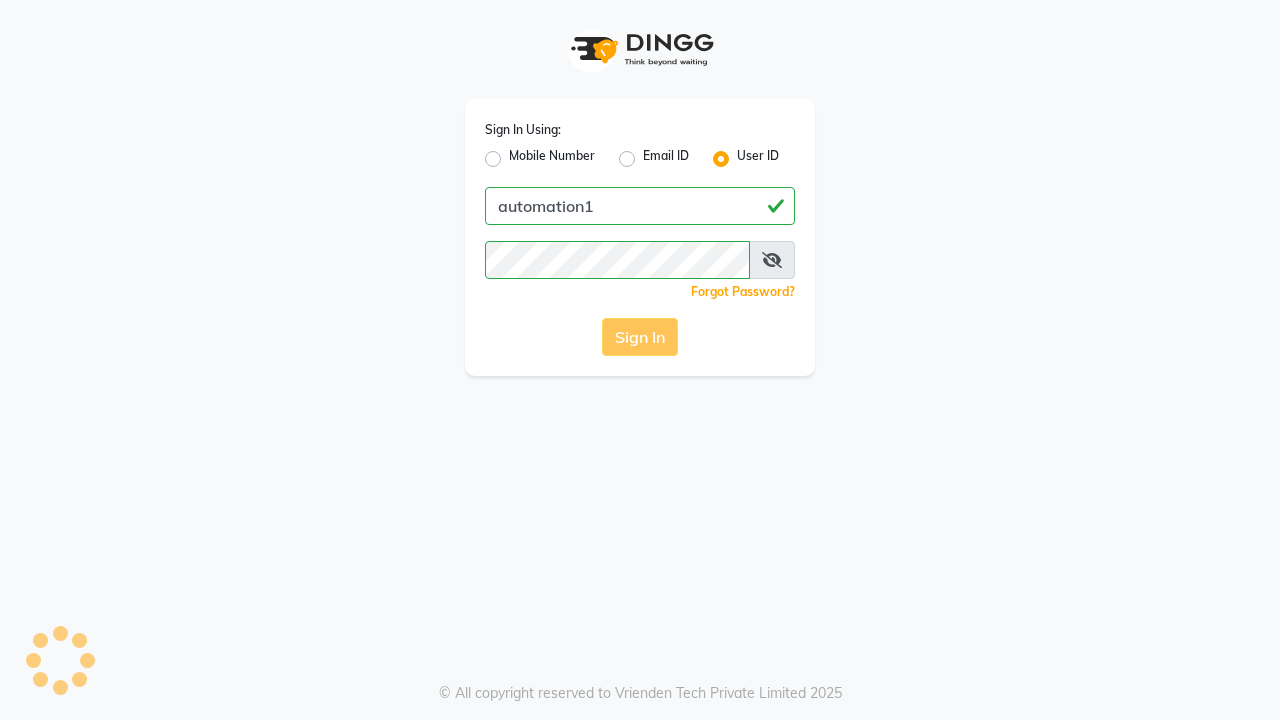 scroll, scrollTop: 0, scrollLeft: 0, axis: both 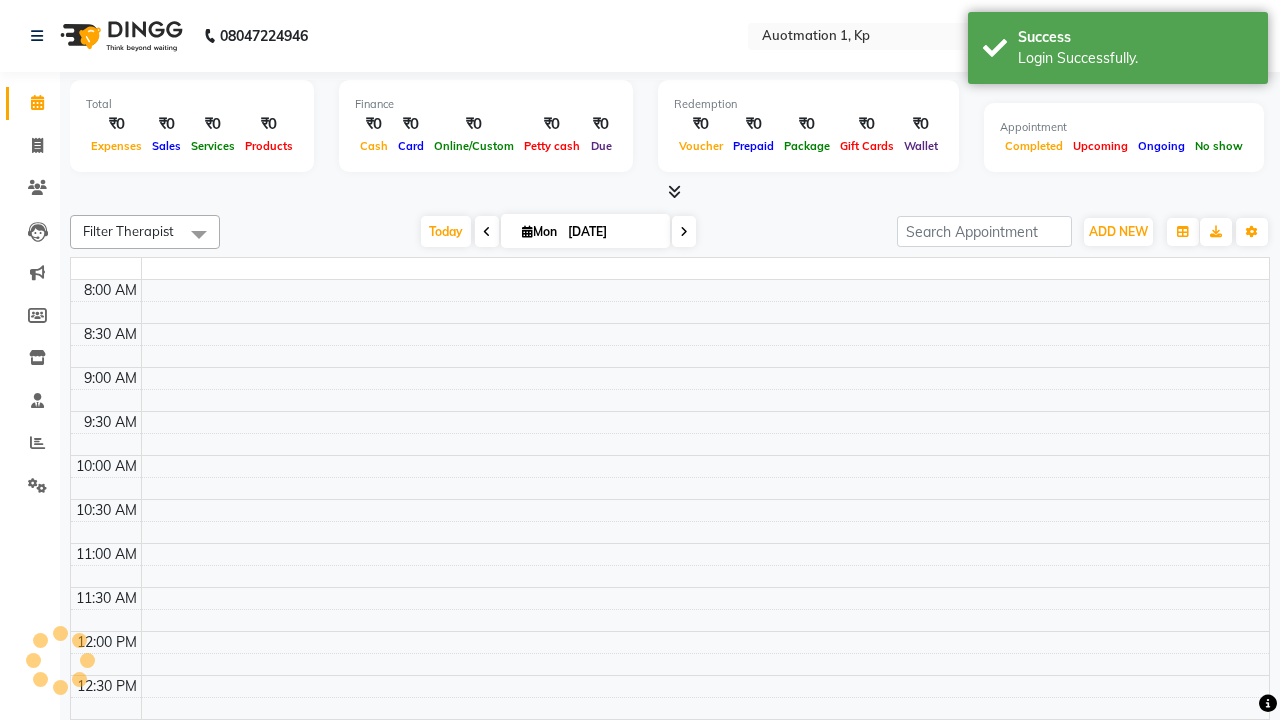 select on "en" 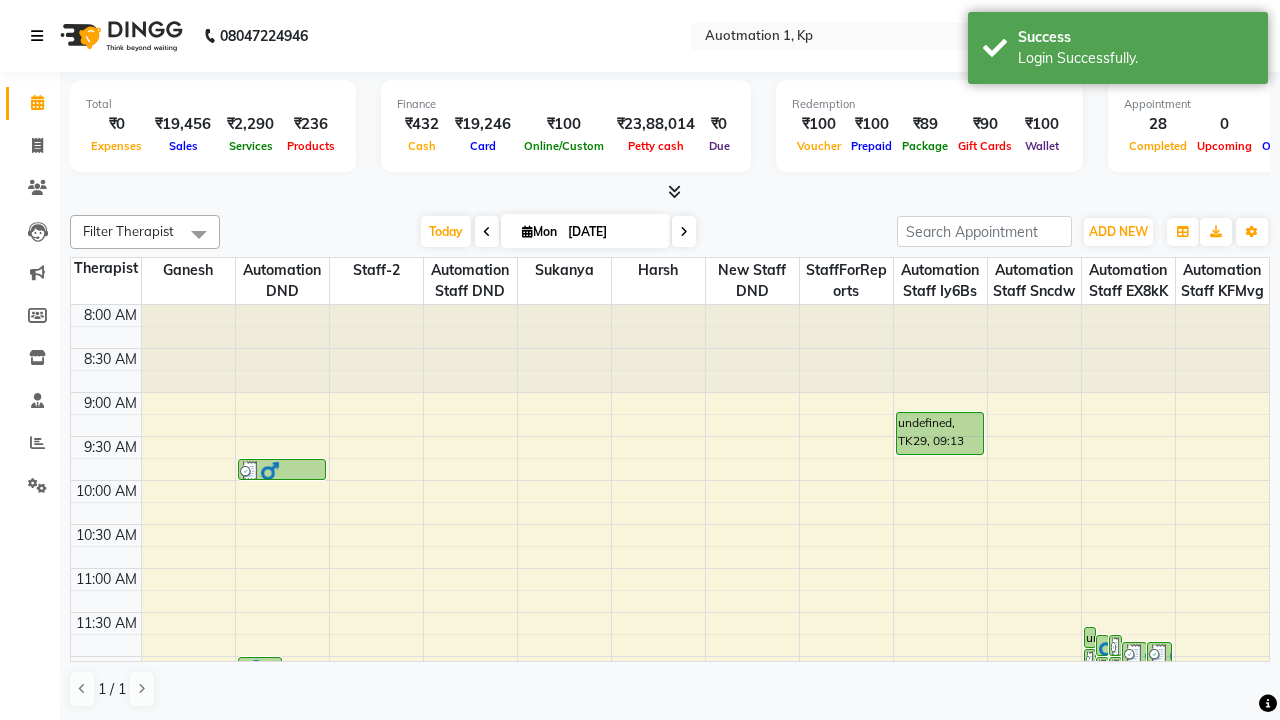 click at bounding box center (37, 36) 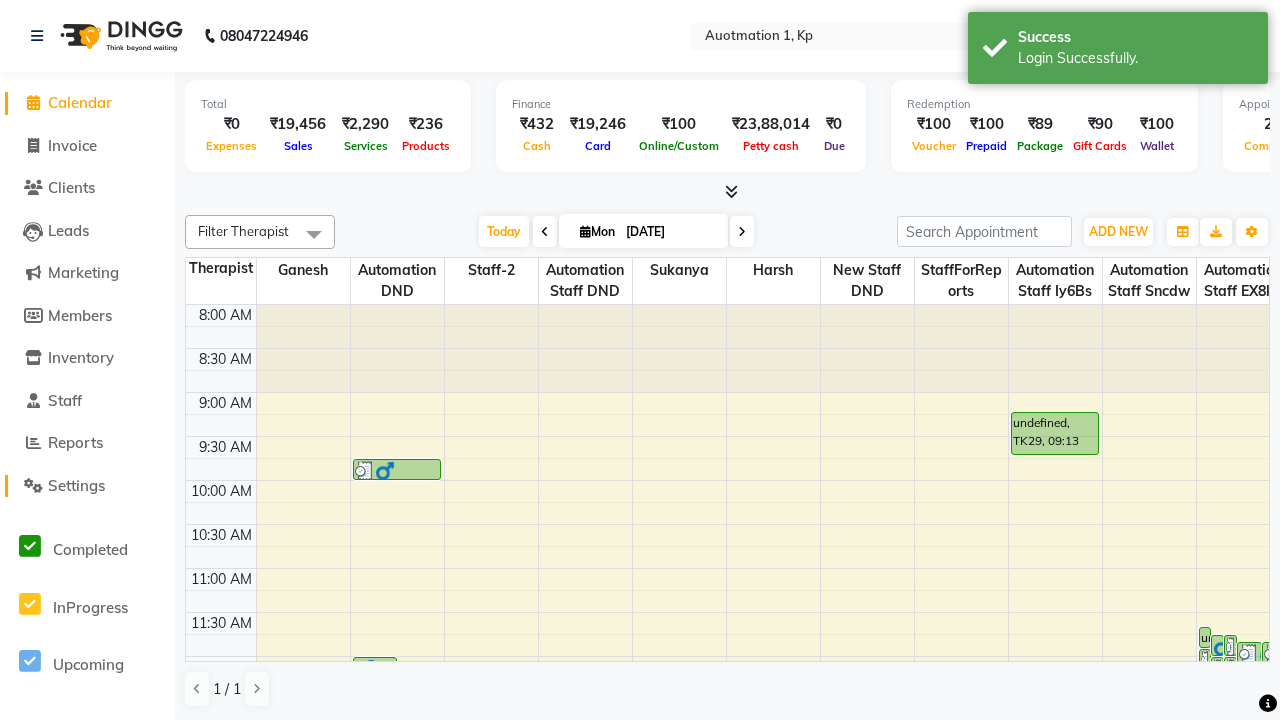 click on "Settings" 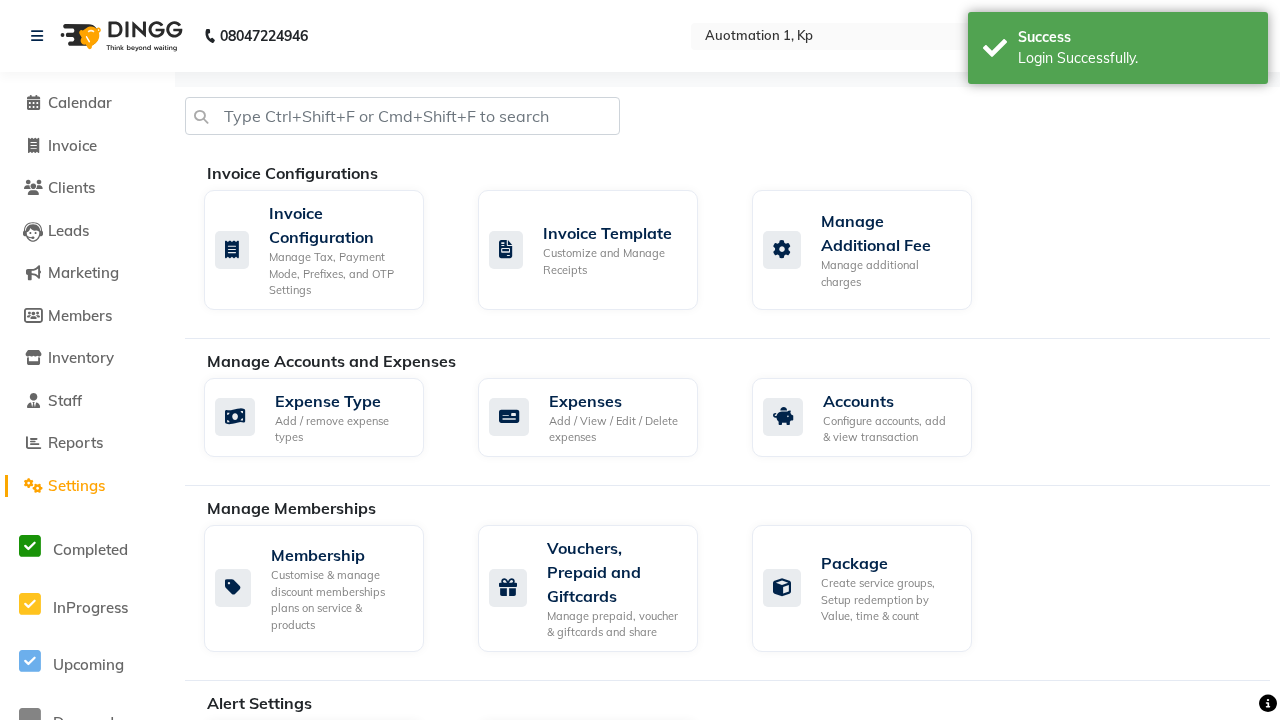 click on "Manage reset opening cash, change password." 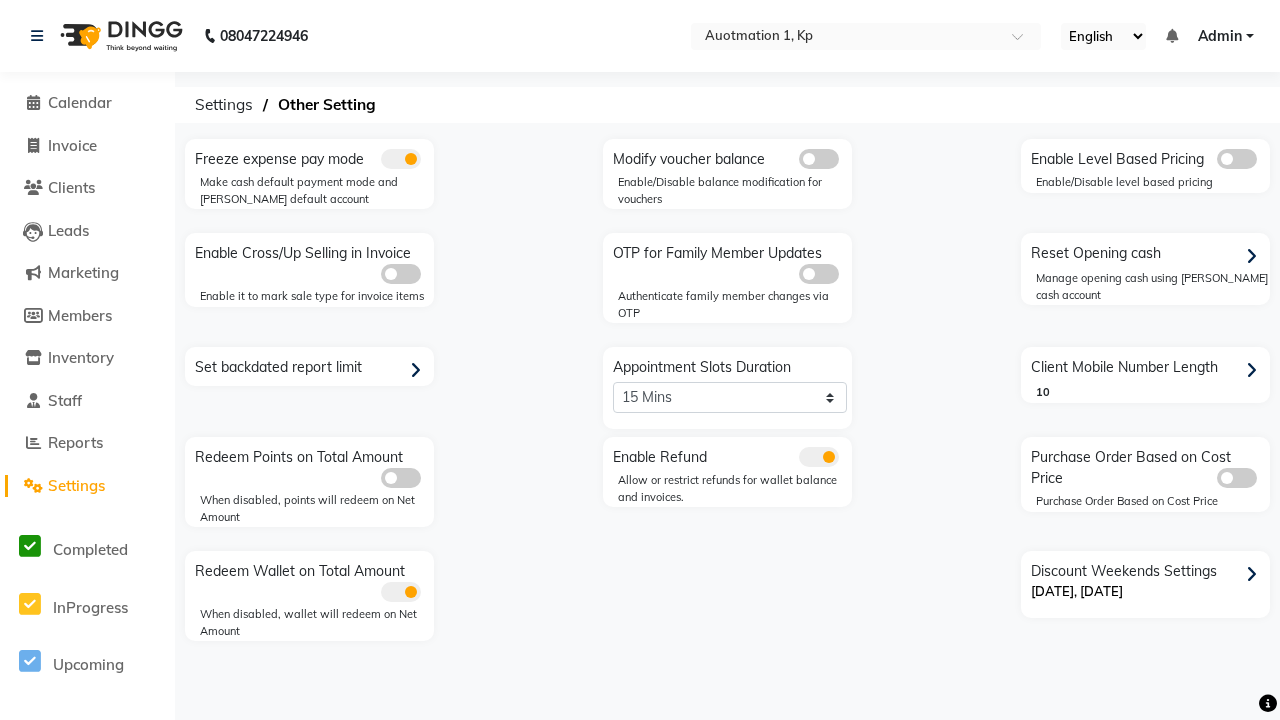 click 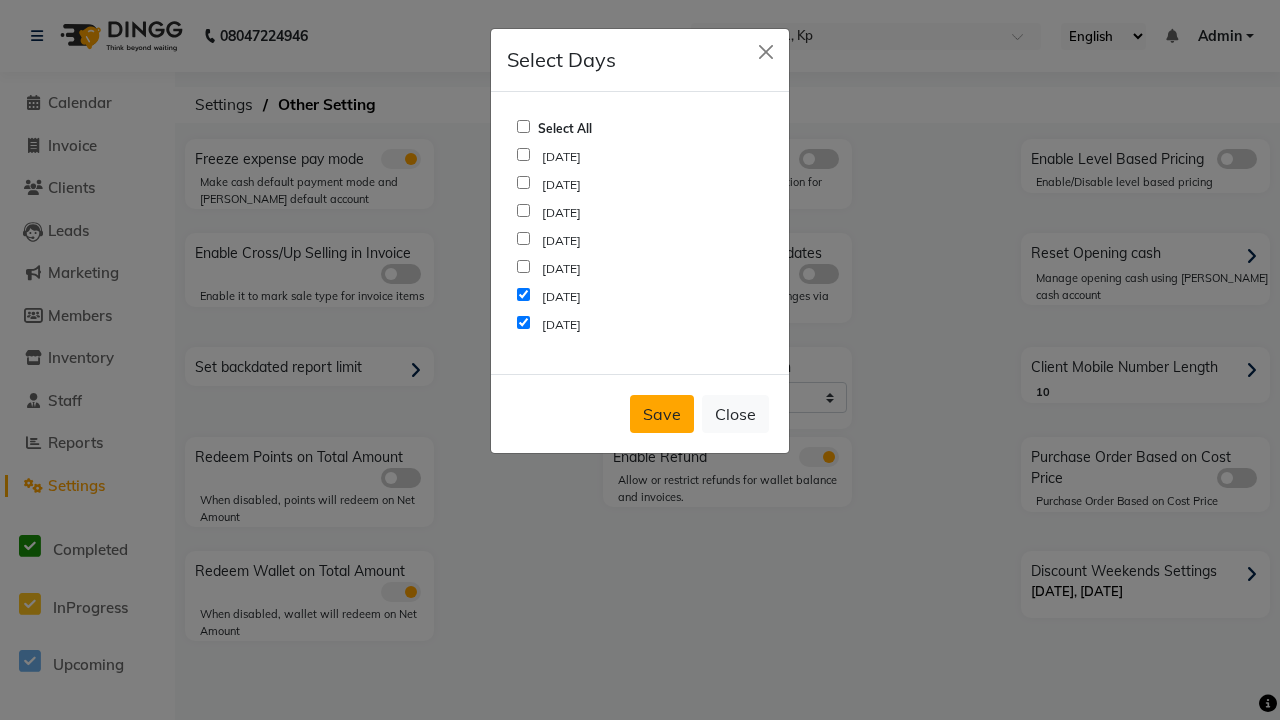 click on "Save" 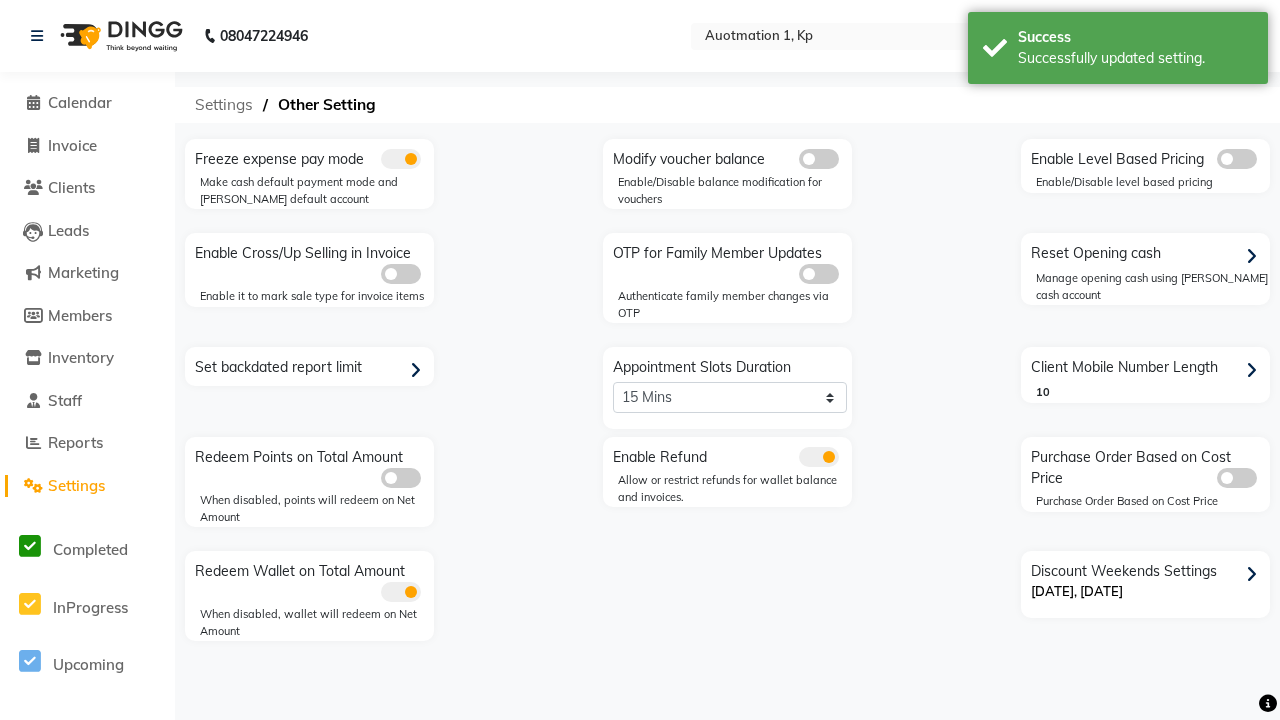 click on "Settings" 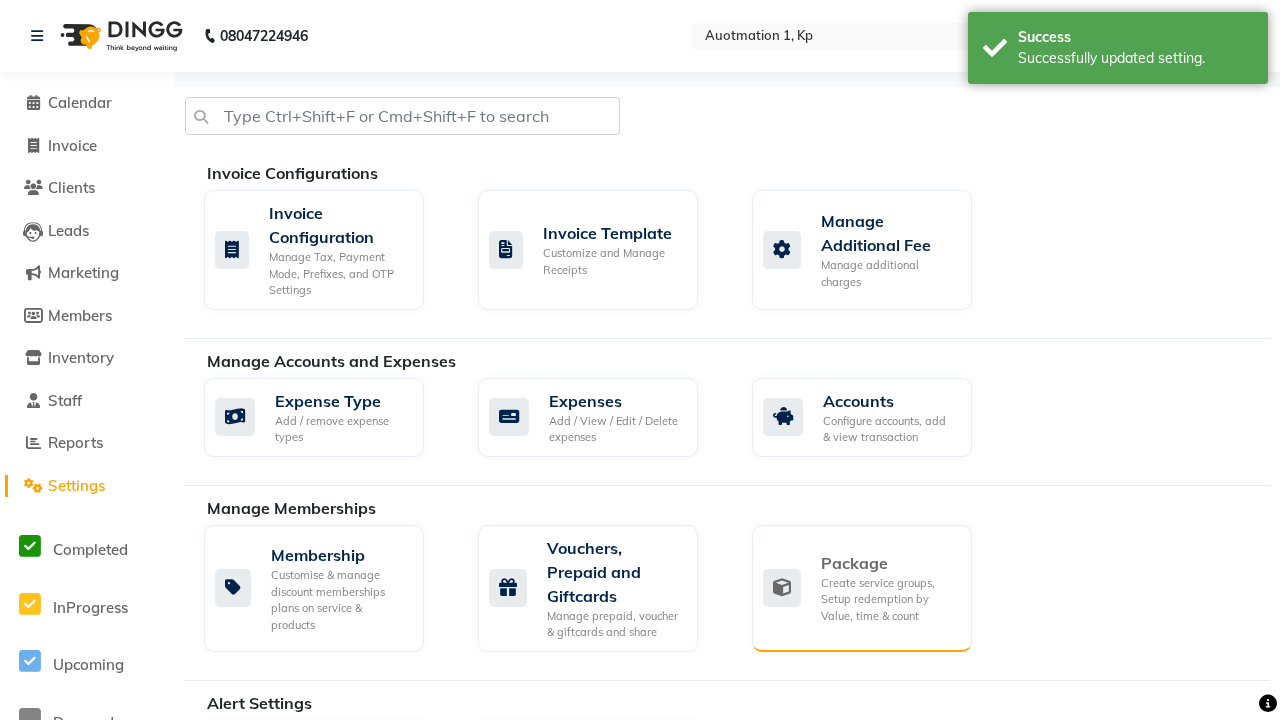 click on "Package" 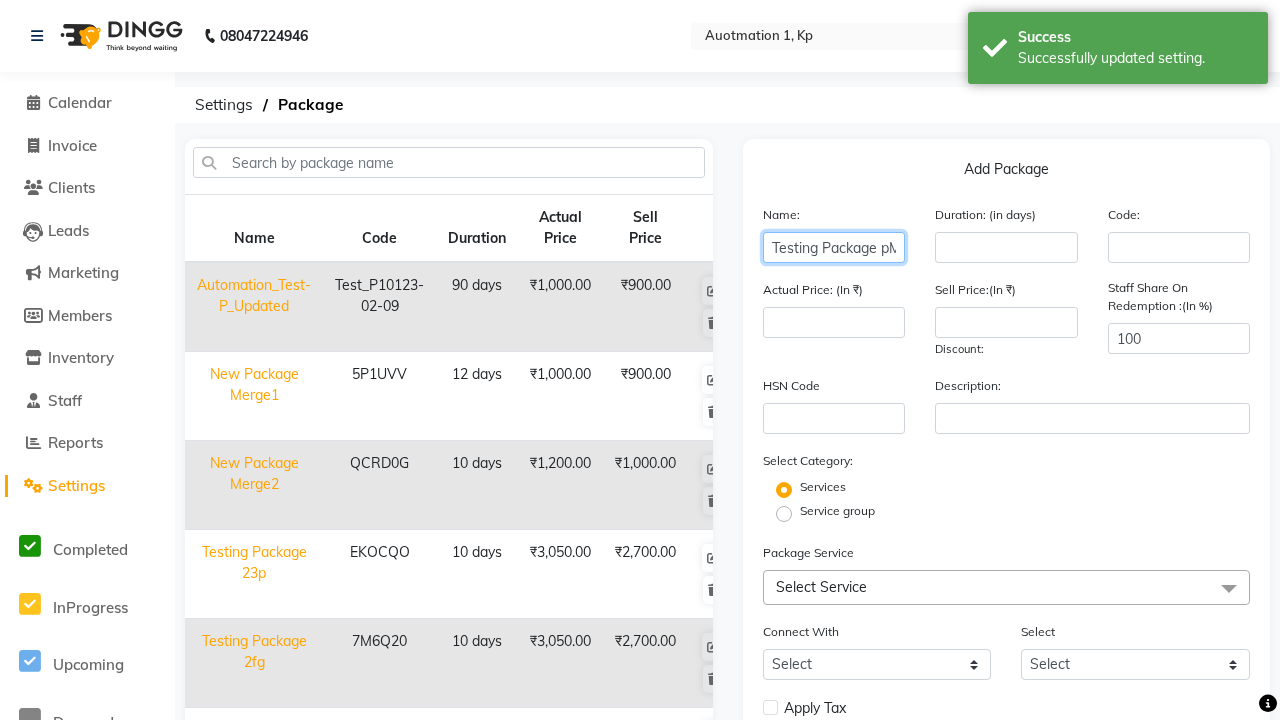 type on "Testing Package pMy" 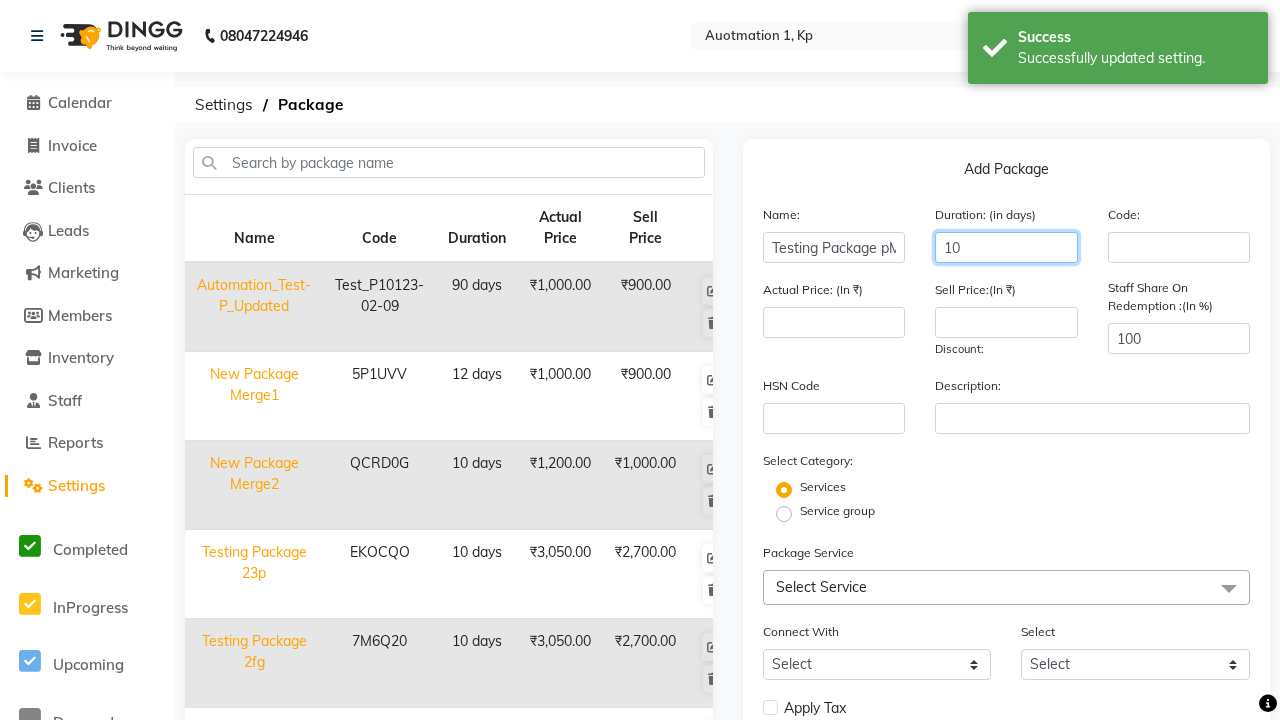 type on "10" 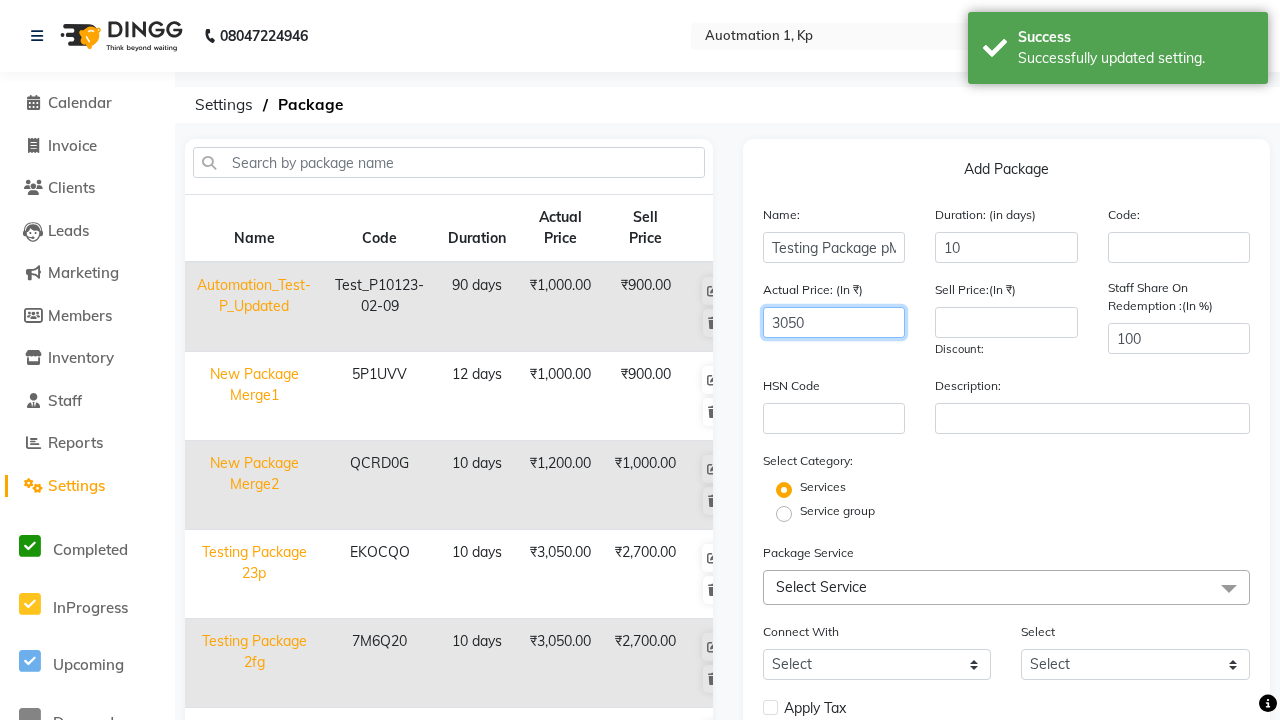 type on "3050" 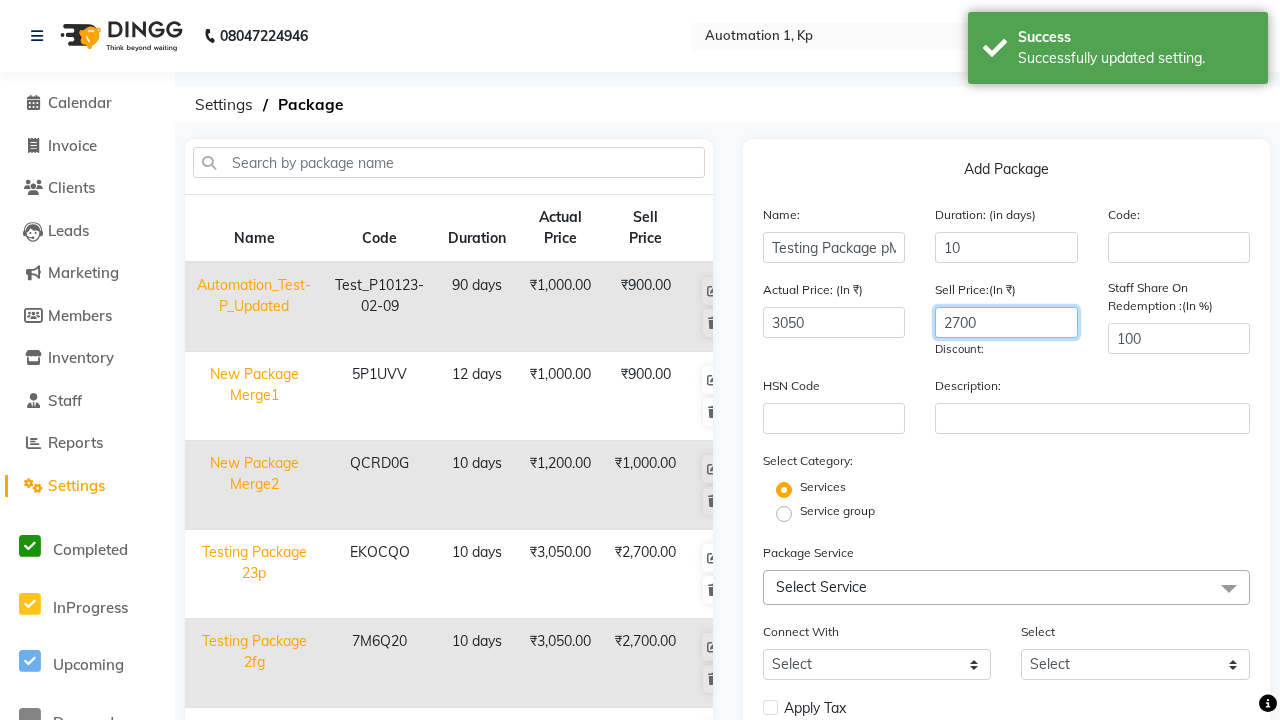 scroll, scrollTop: 0, scrollLeft: 0, axis: both 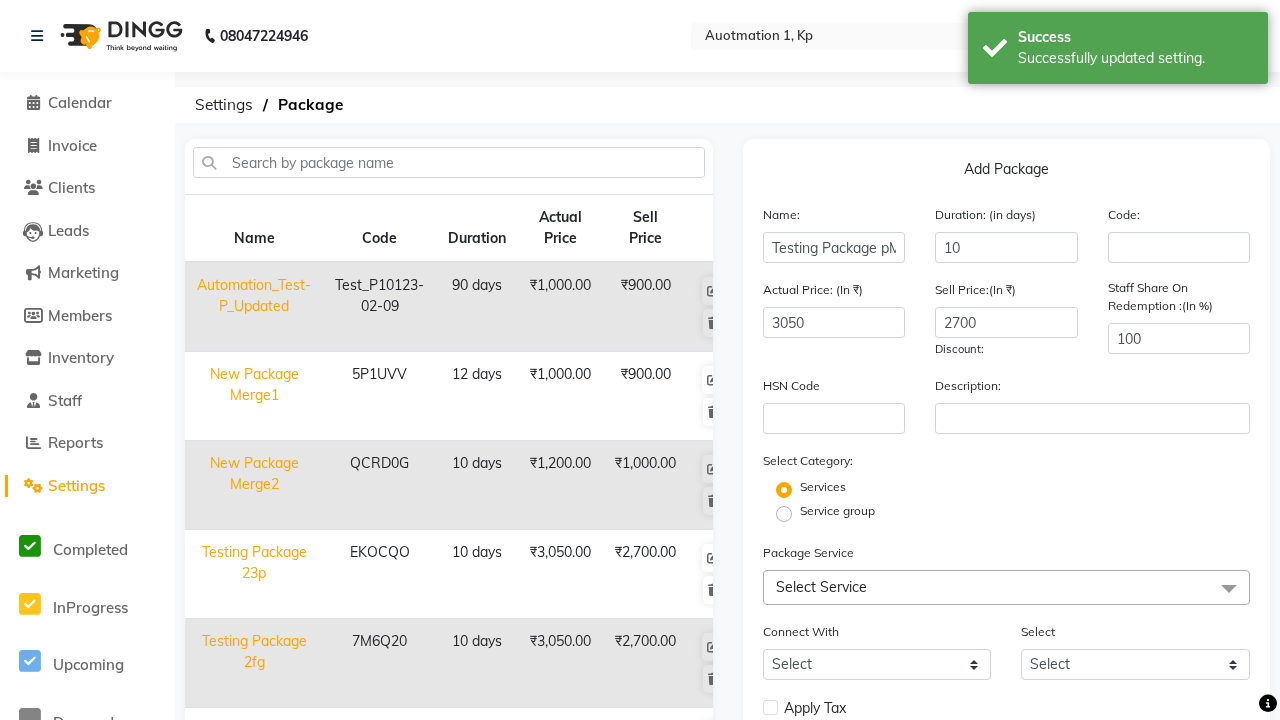 click on "Service group" 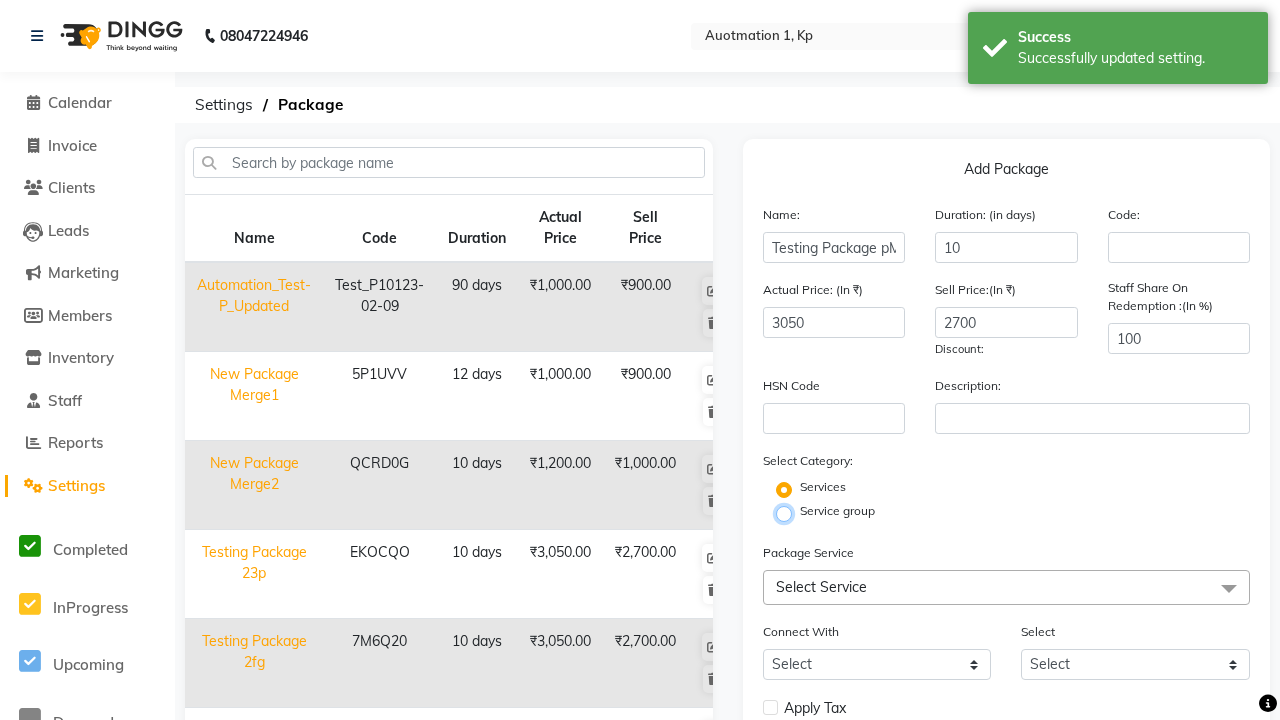 click on "Service group" at bounding box center (790, 512) 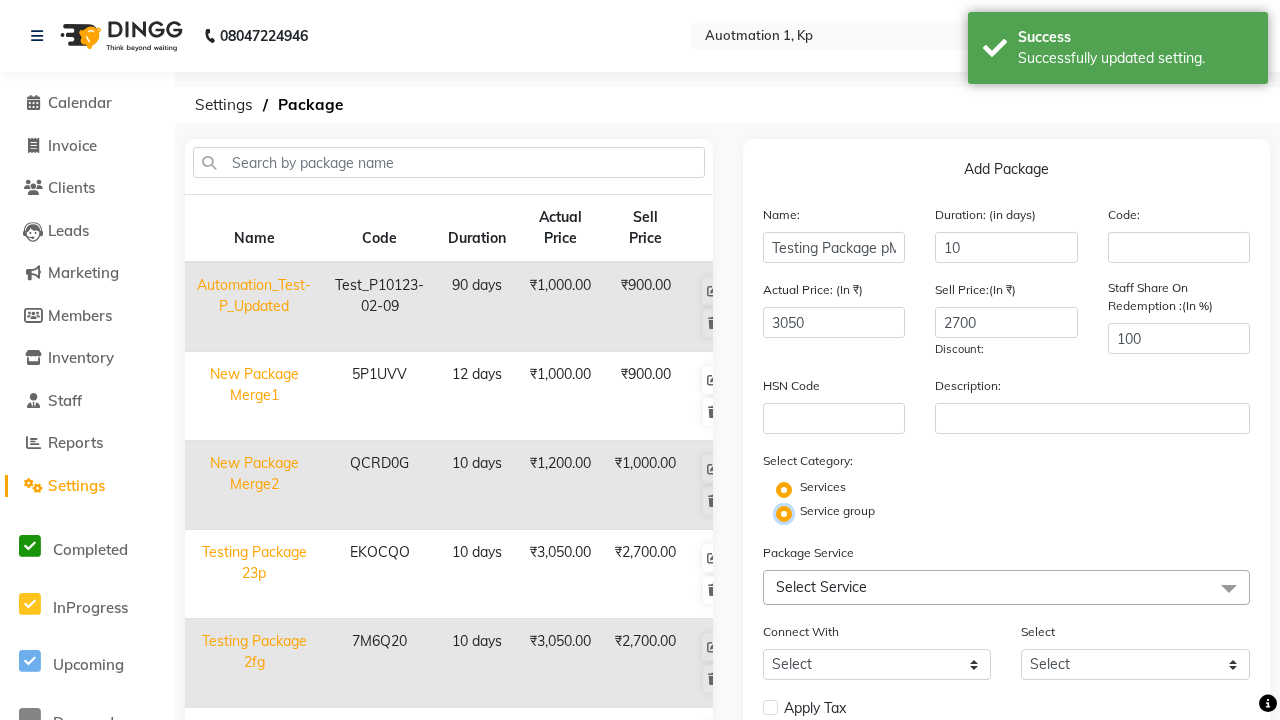 radio on "false" 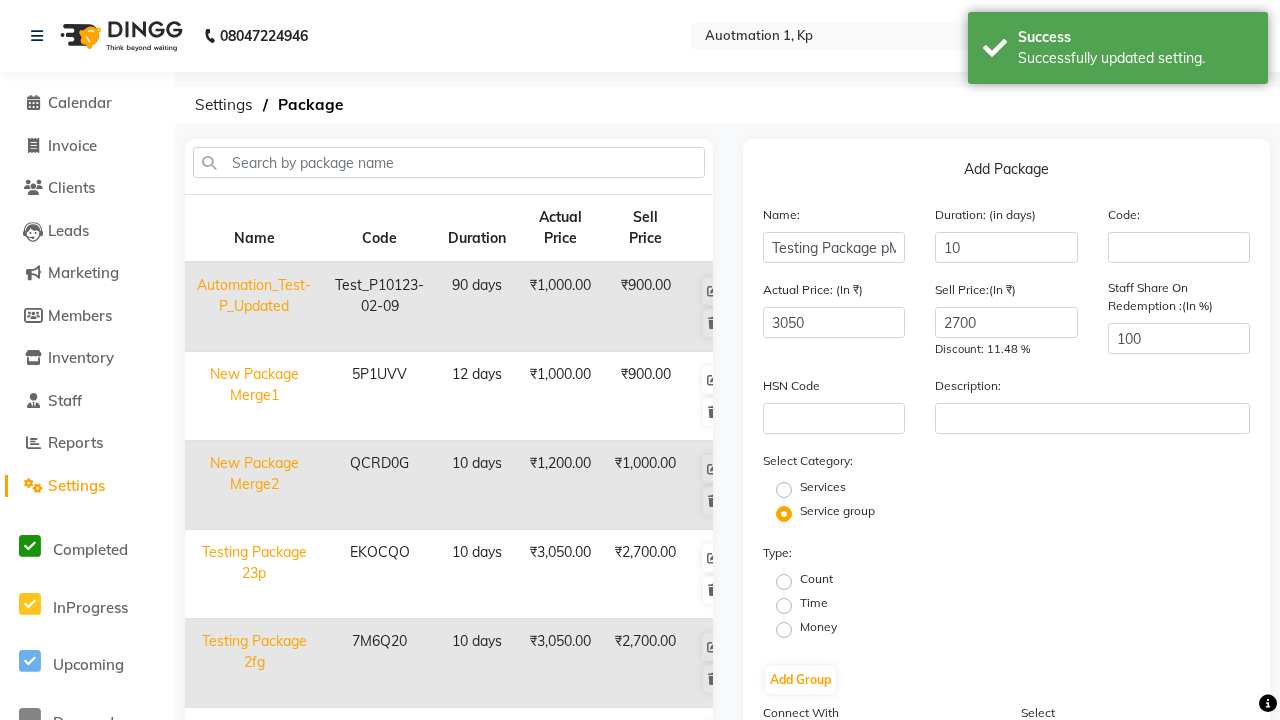 click on "Money" 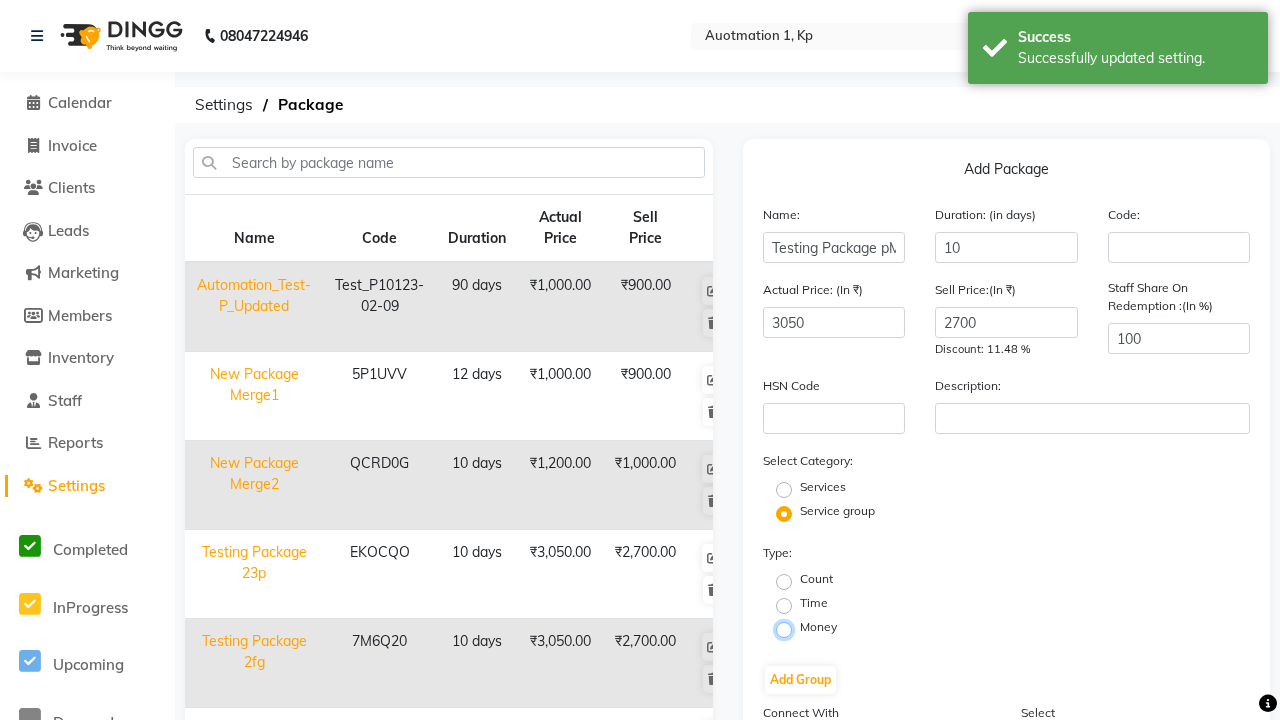 click on "Money" at bounding box center (790, 628) 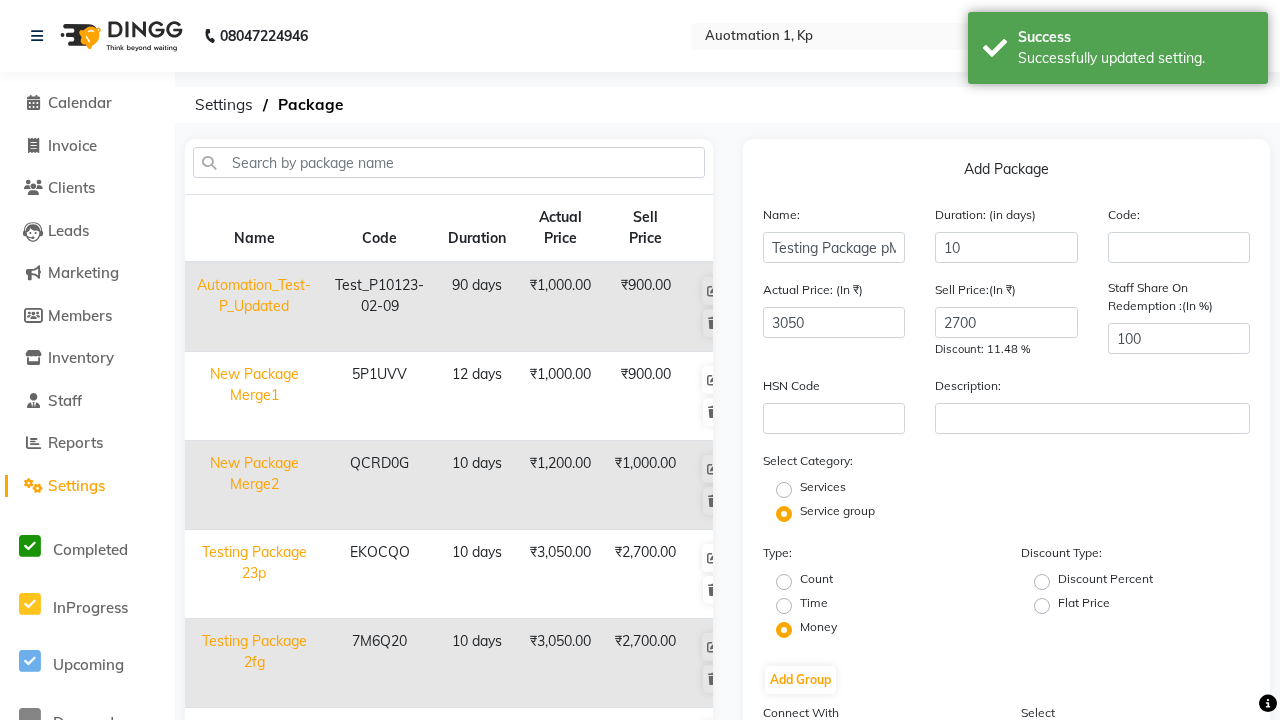 click on "Flat Price" 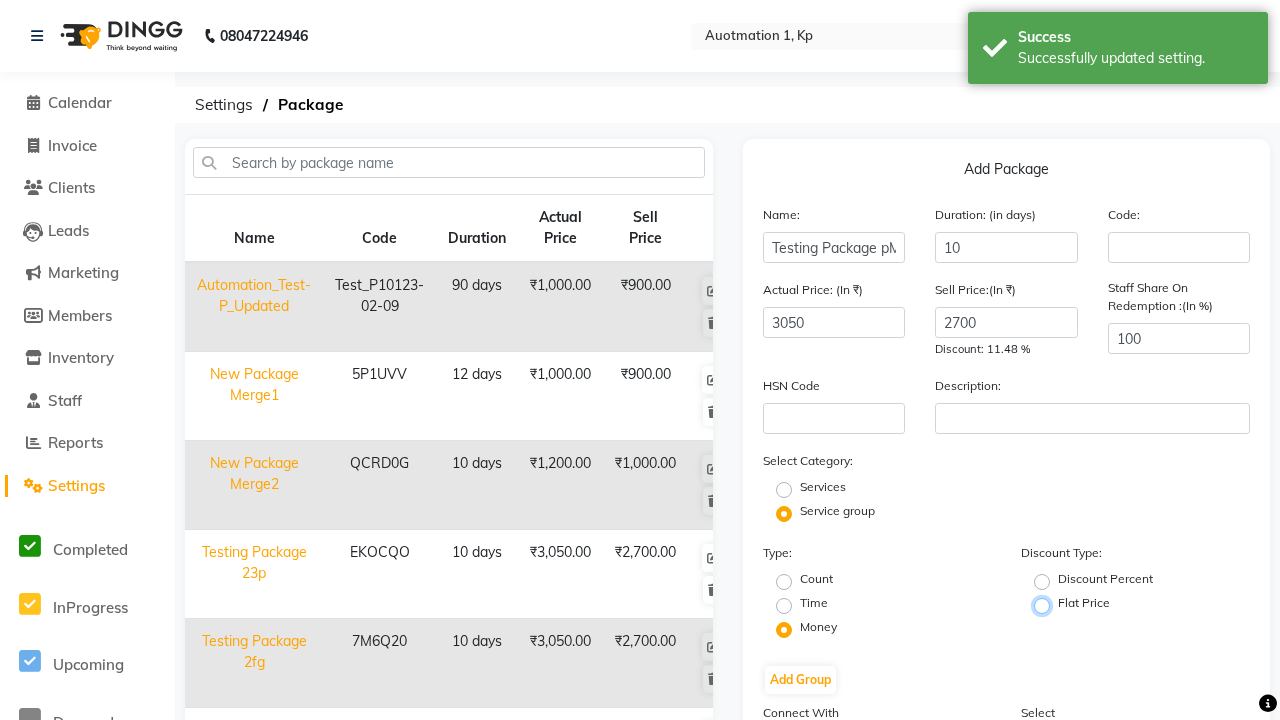 click on "Flat Price" at bounding box center [1048, 604] 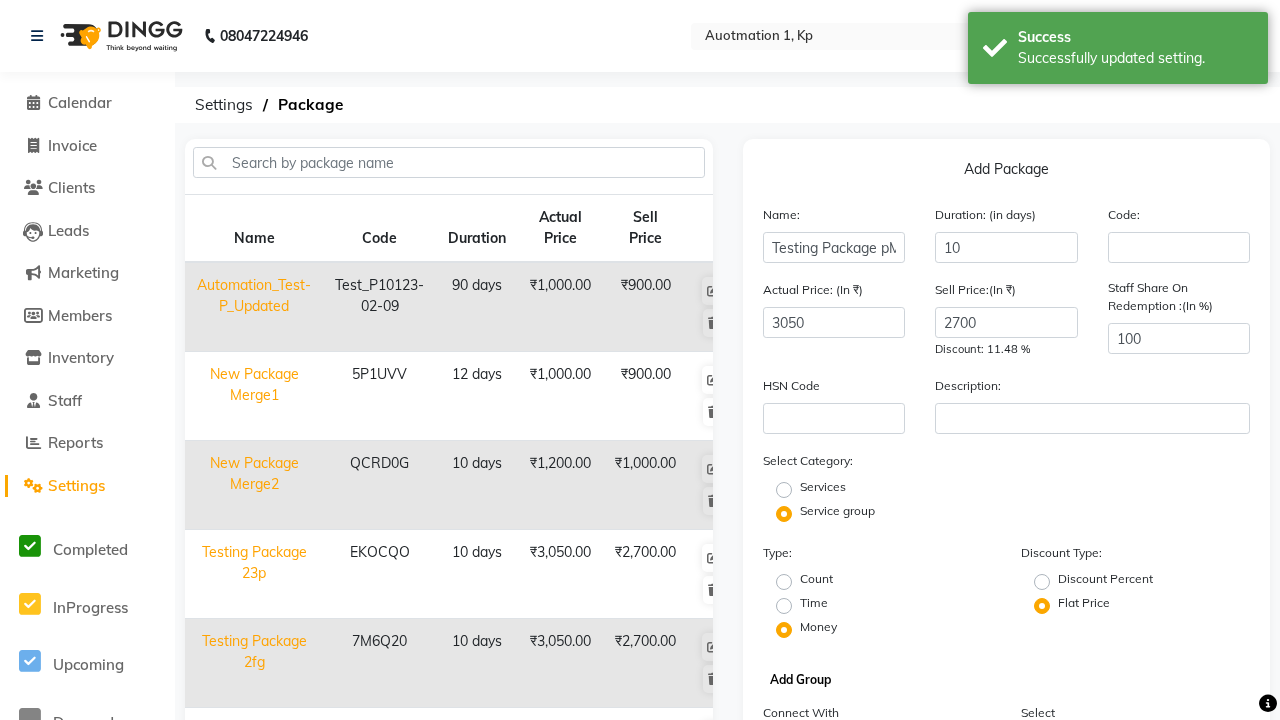 click on "Add Group" 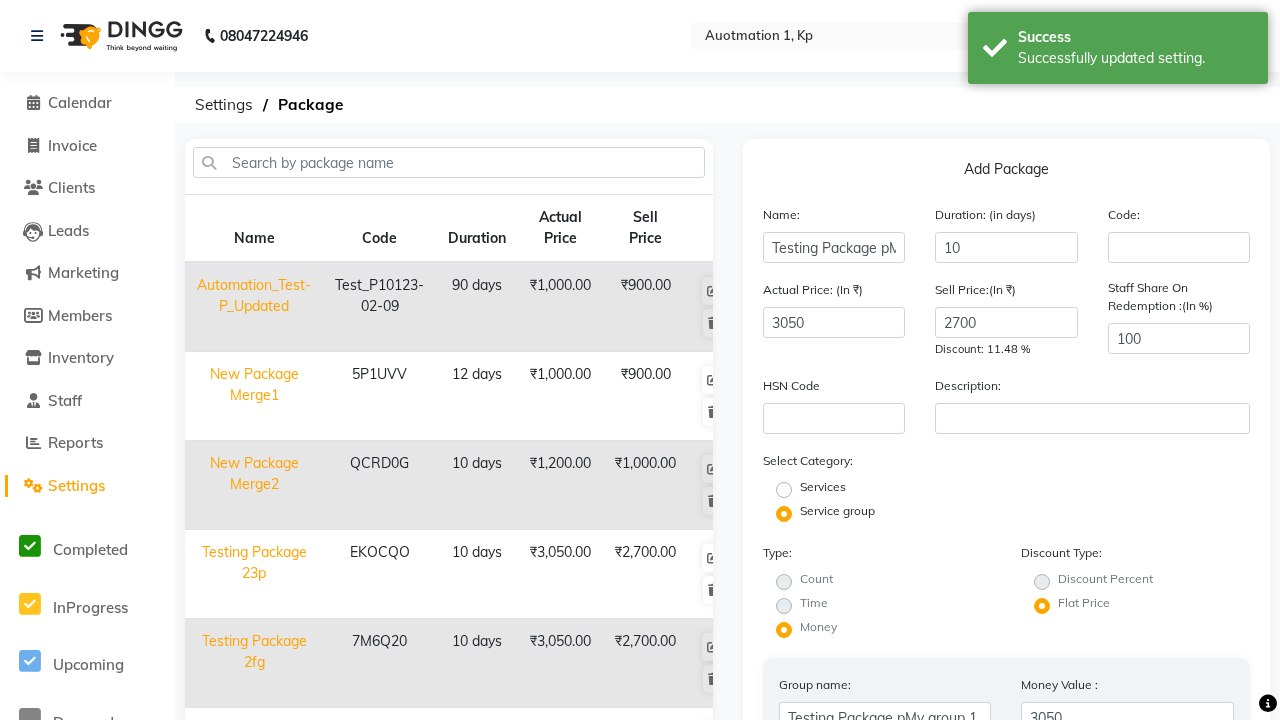 scroll, scrollTop: 82, scrollLeft: 0, axis: vertical 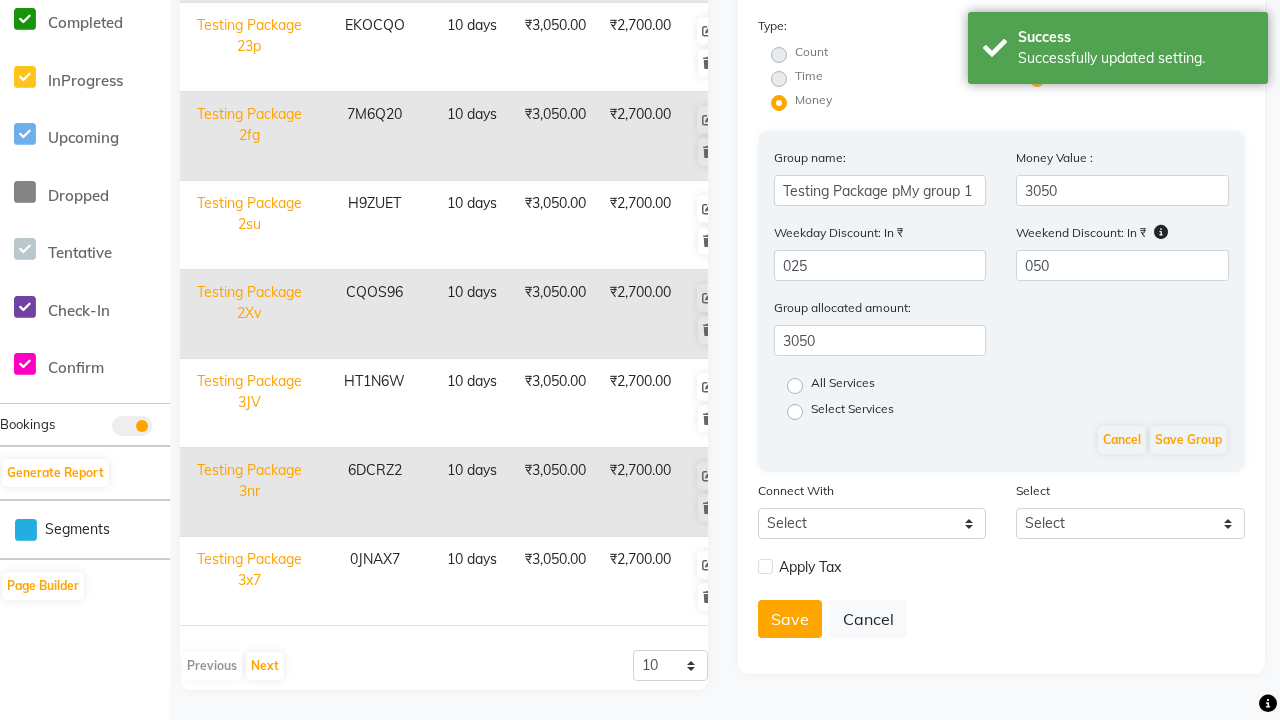 type on "050" 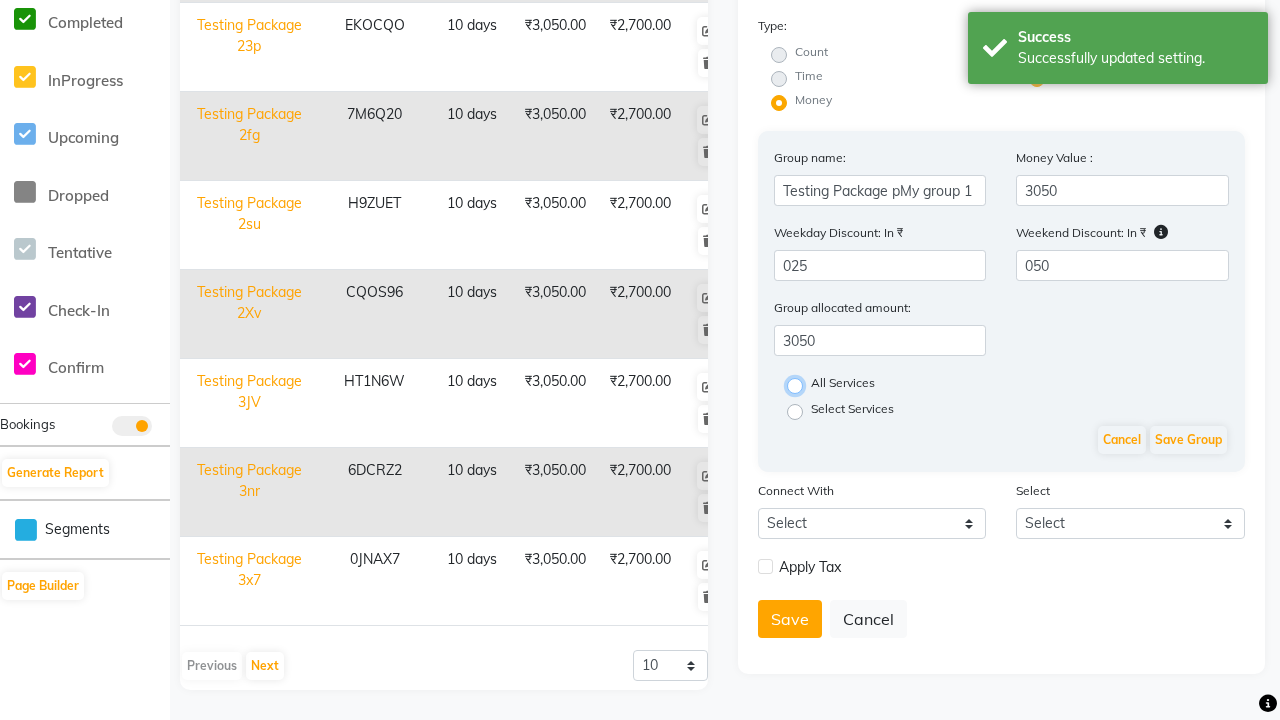 click on "All Services" at bounding box center [801, 384] 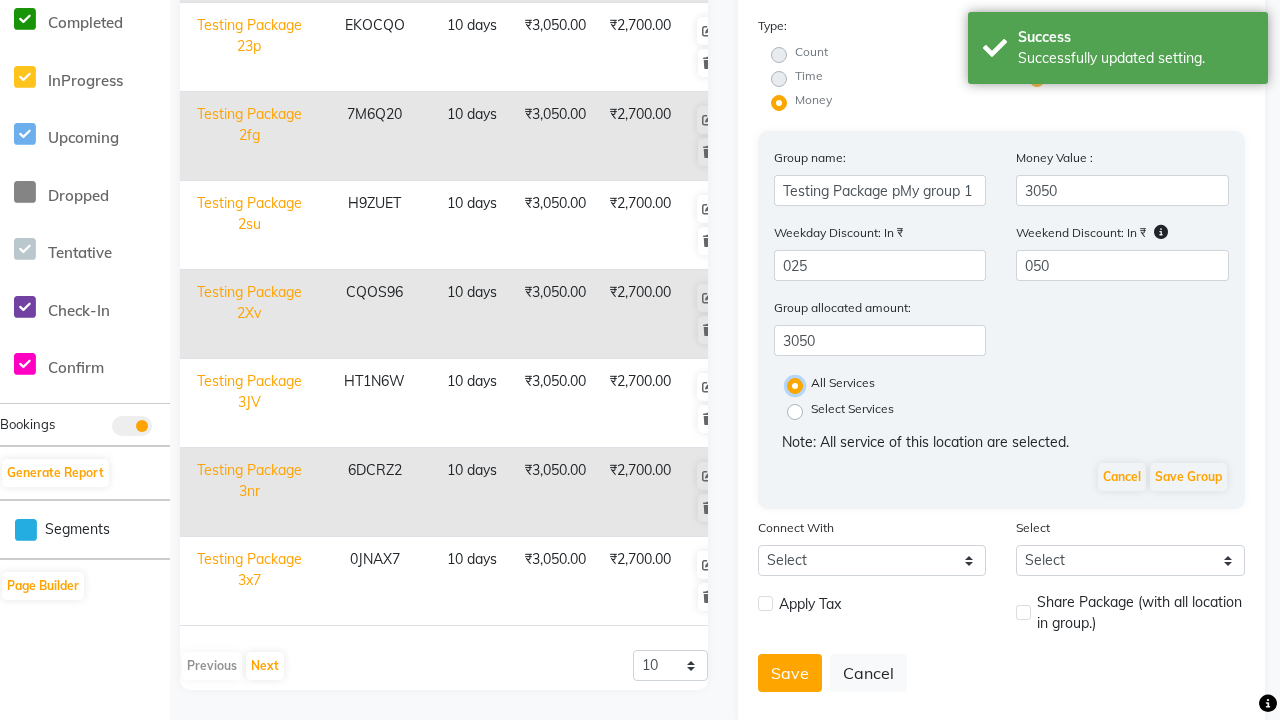scroll, scrollTop: 0, scrollLeft: 0, axis: both 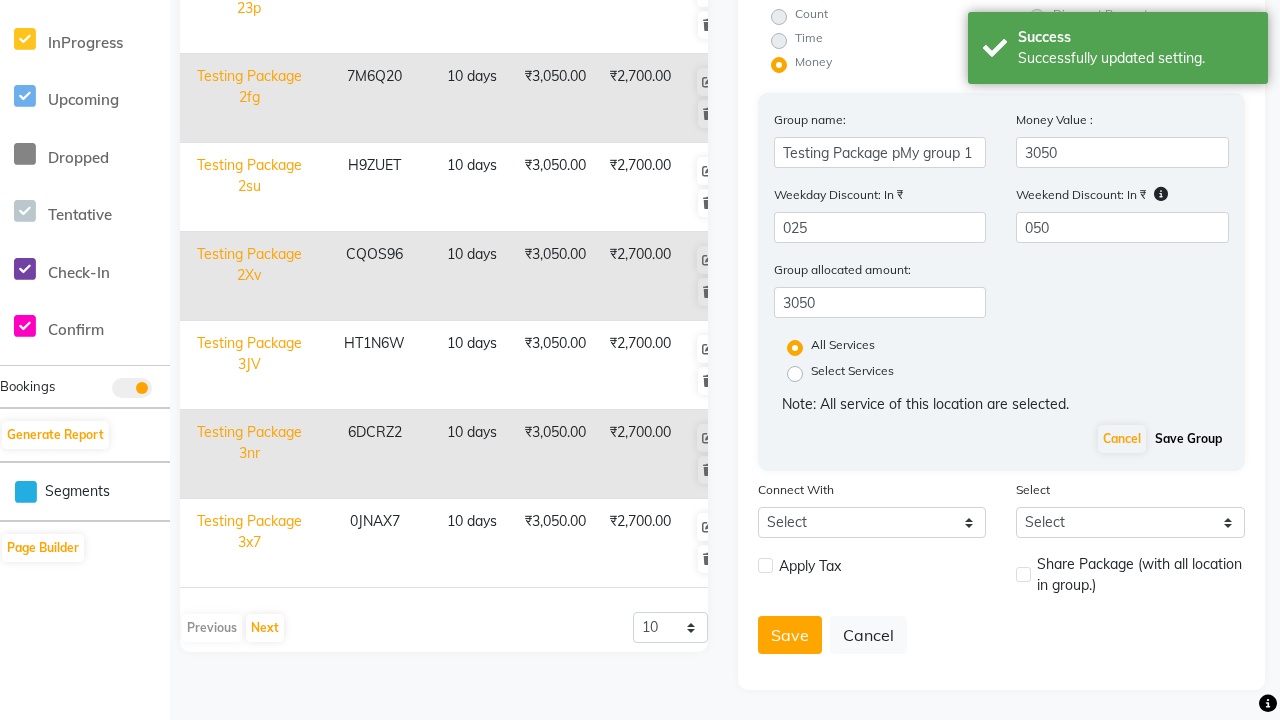 click on "Save Group" 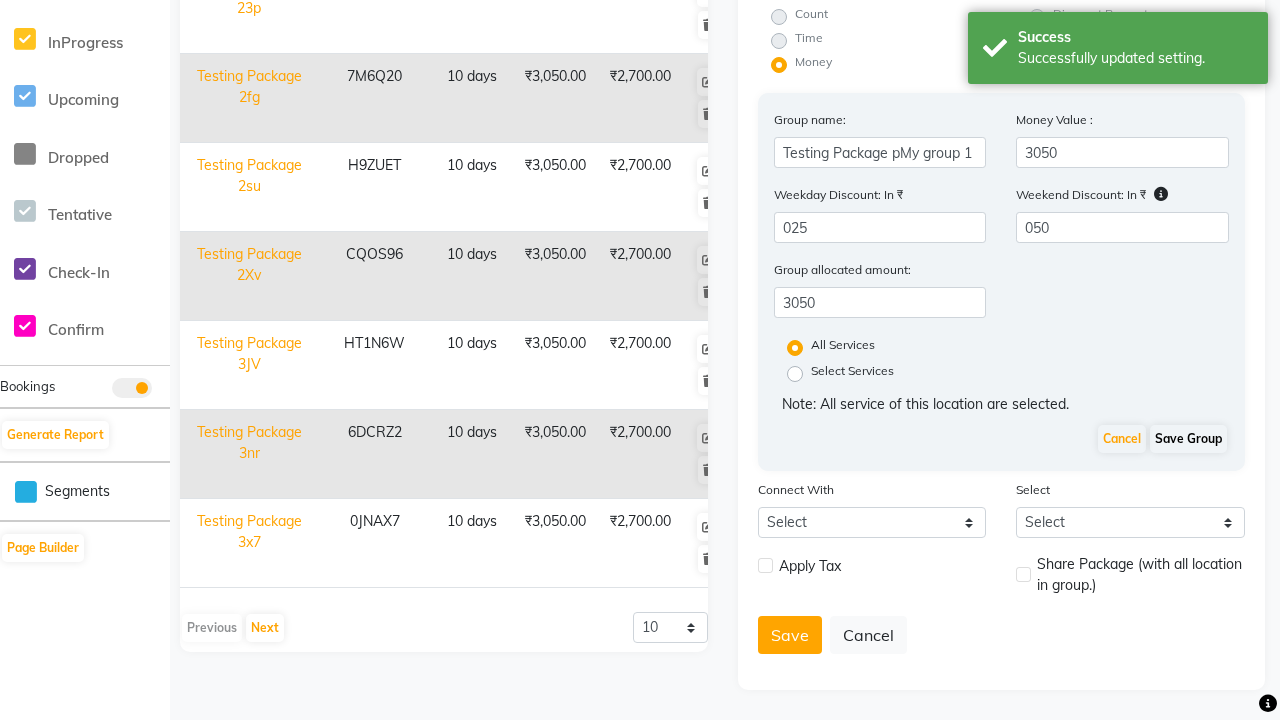 scroll, scrollTop: 0, scrollLeft: 0, axis: both 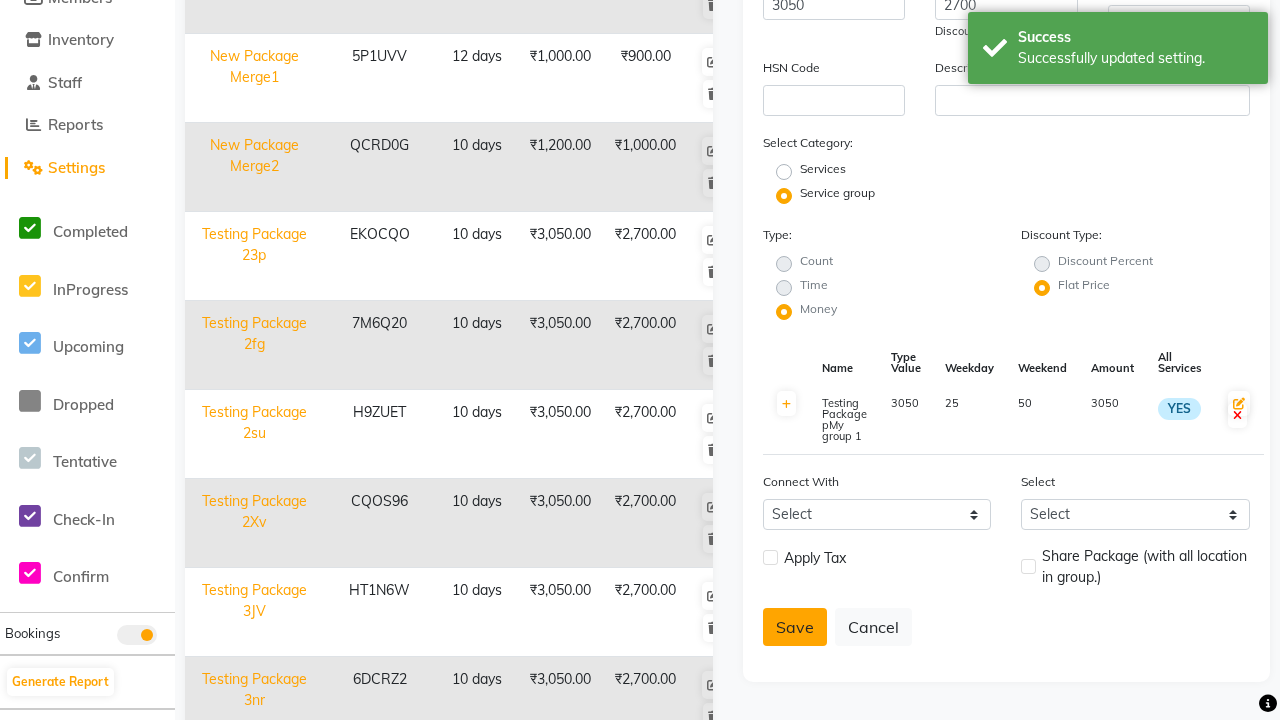 click on "Save" 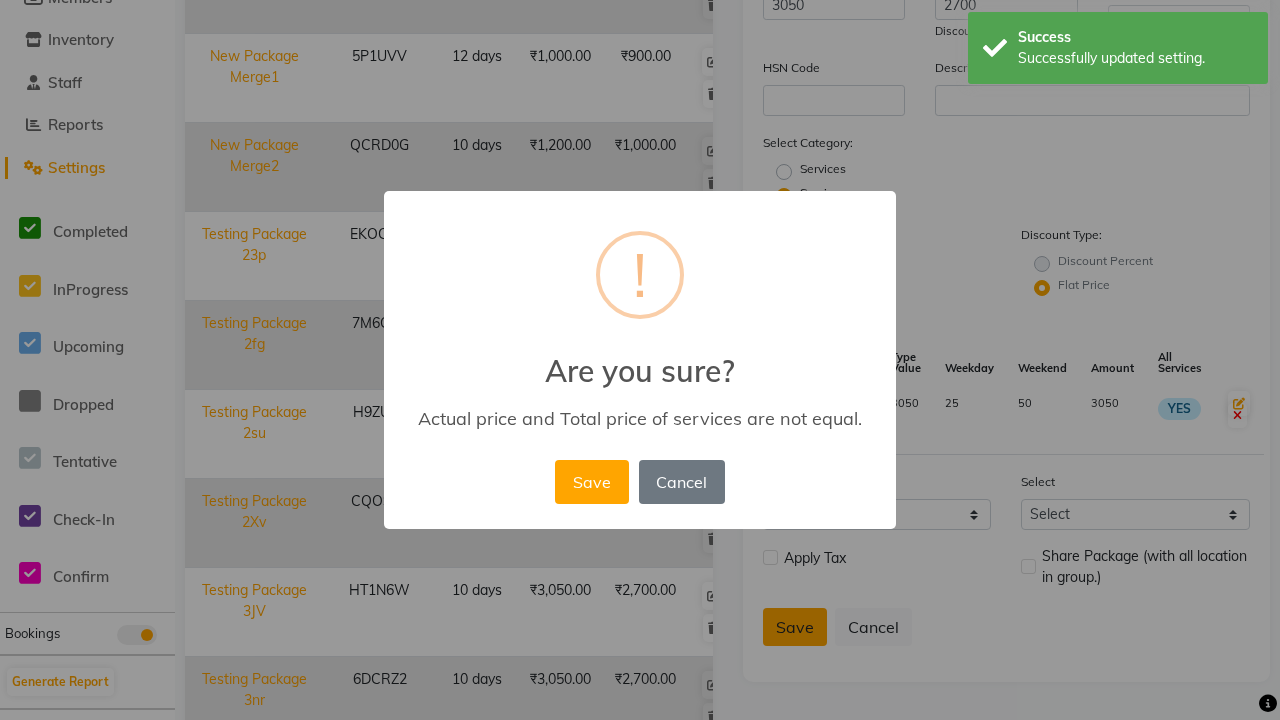 scroll, scrollTop: 299, scrollLeft: 0, axis: vertical 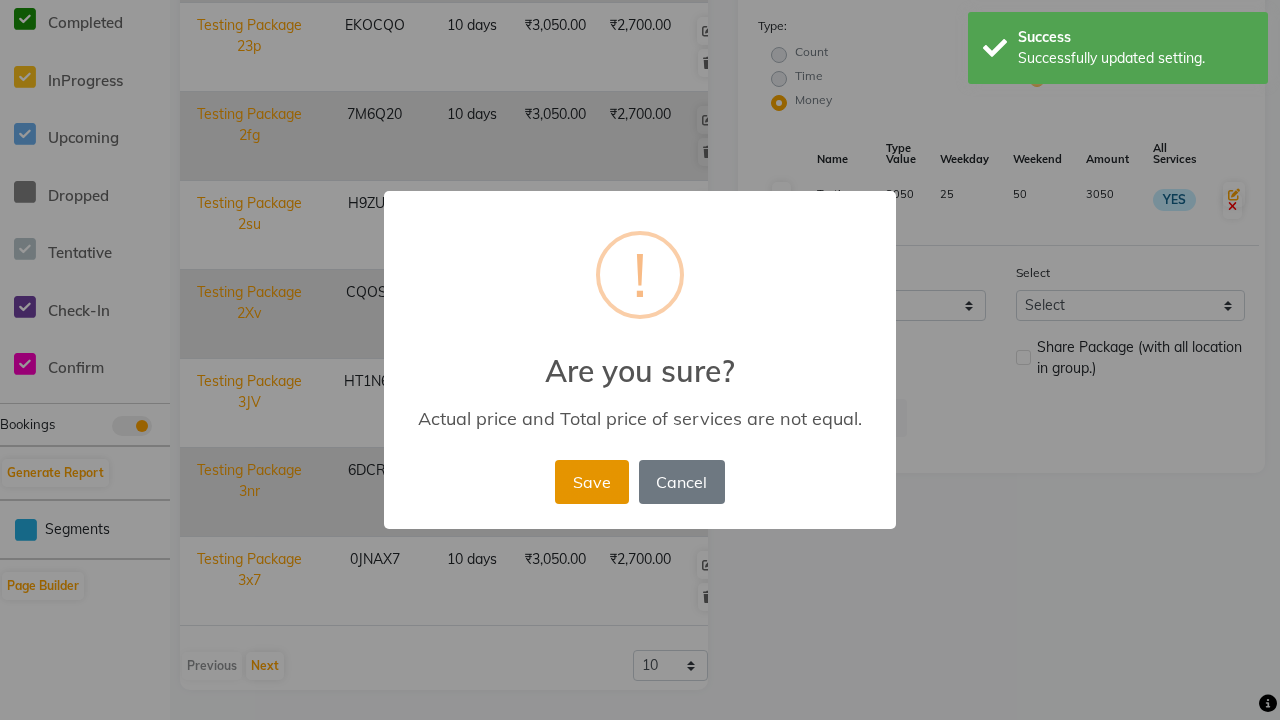 click on "Save" at bounding box center (591, 482) 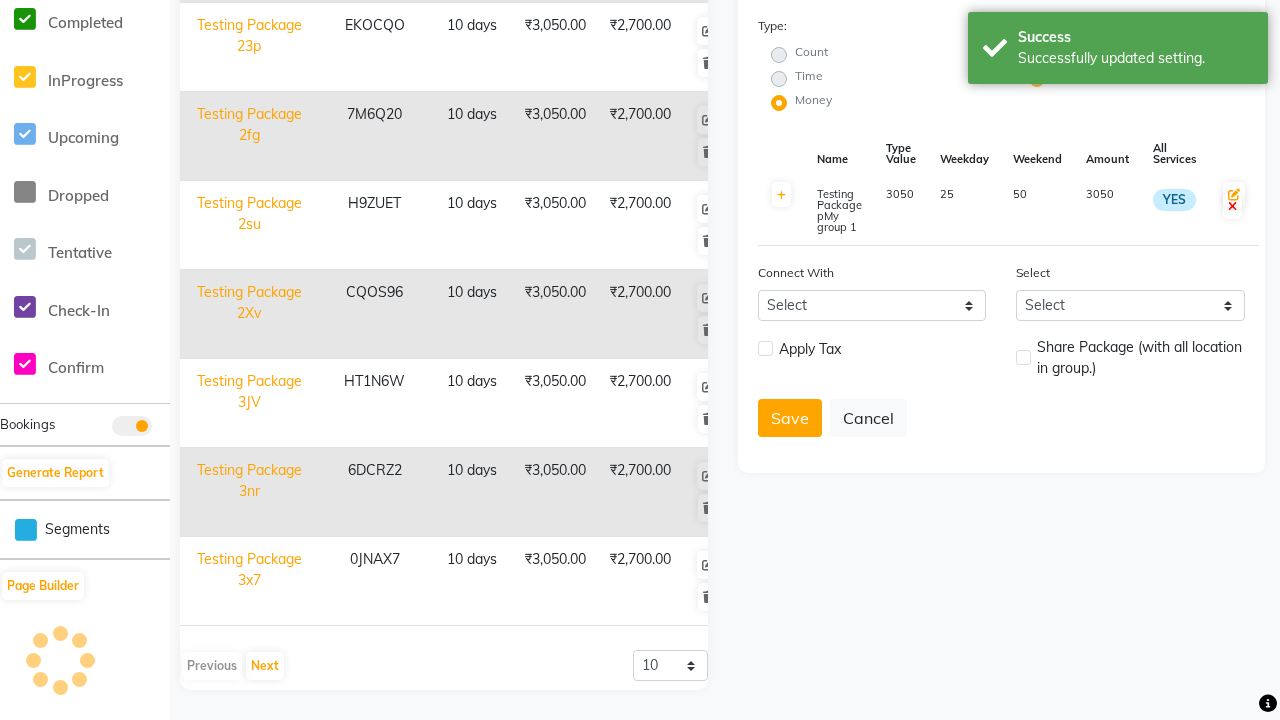 type 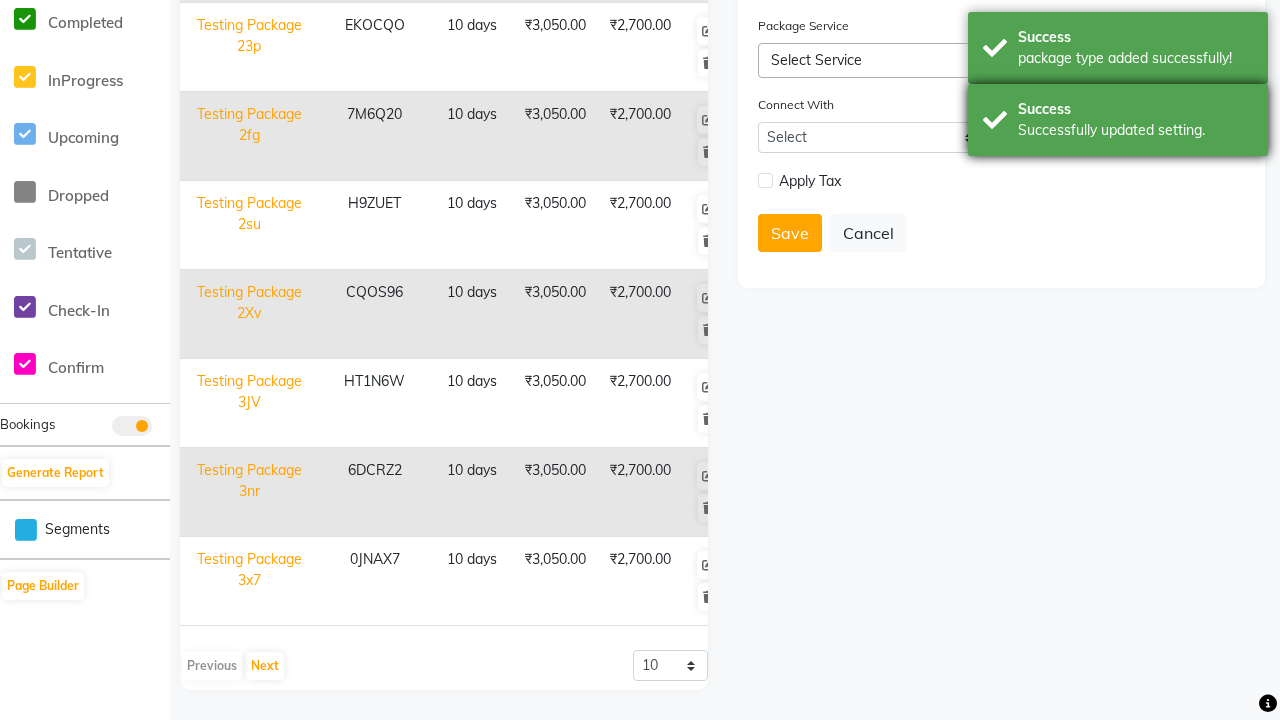 click on "Success   Successfully updated setting." at bounding box center (1118, 120) 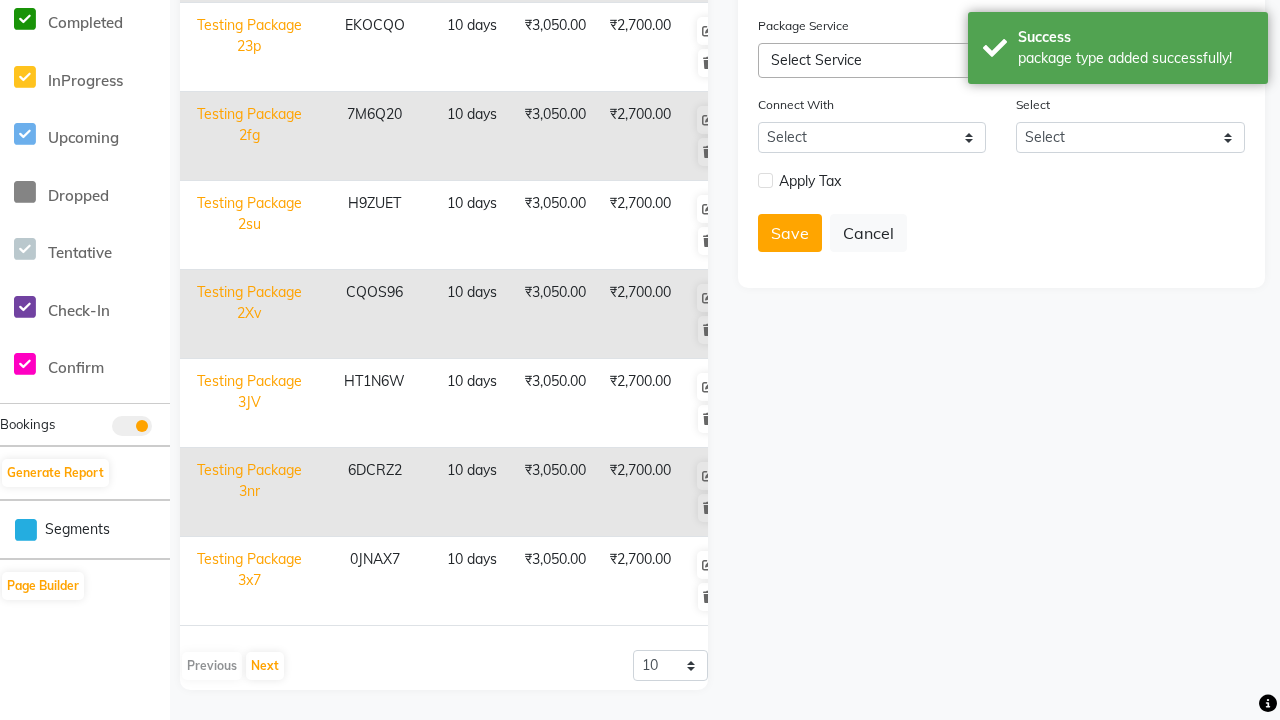 click at bounding box center [32, -491] 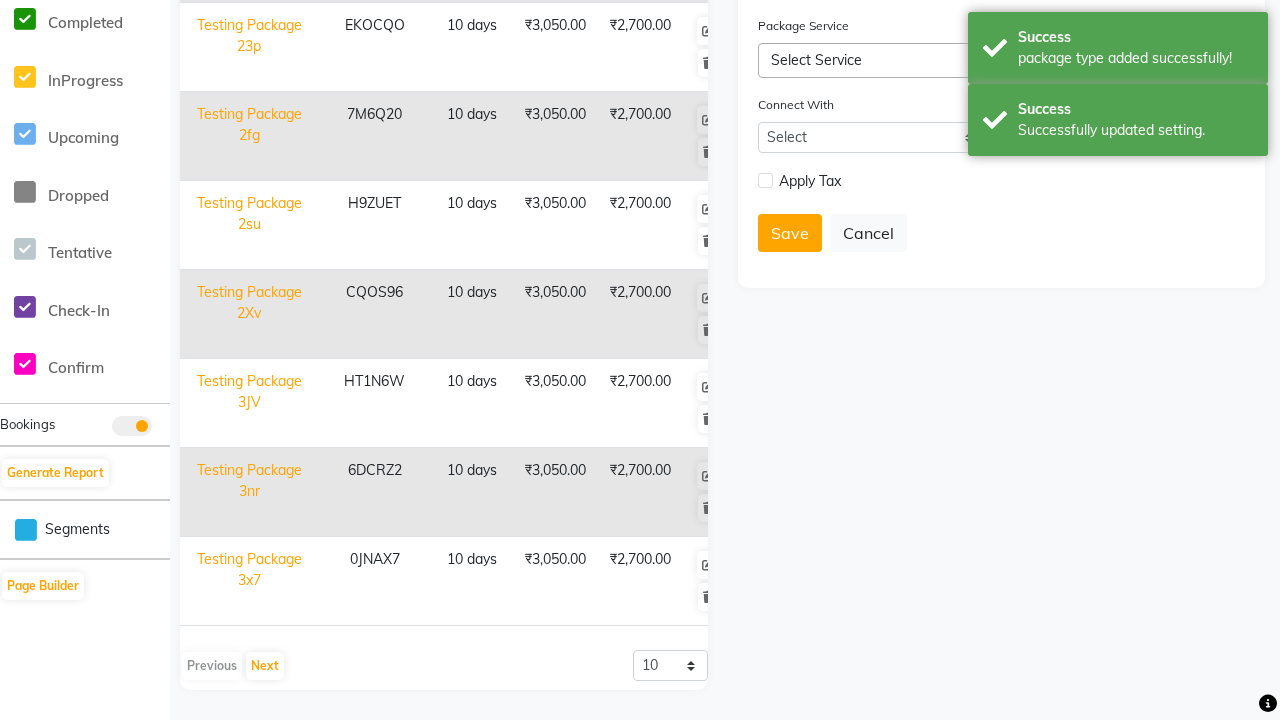 scroll, scrollTop: 0, scrollLeft: 0, axis: both 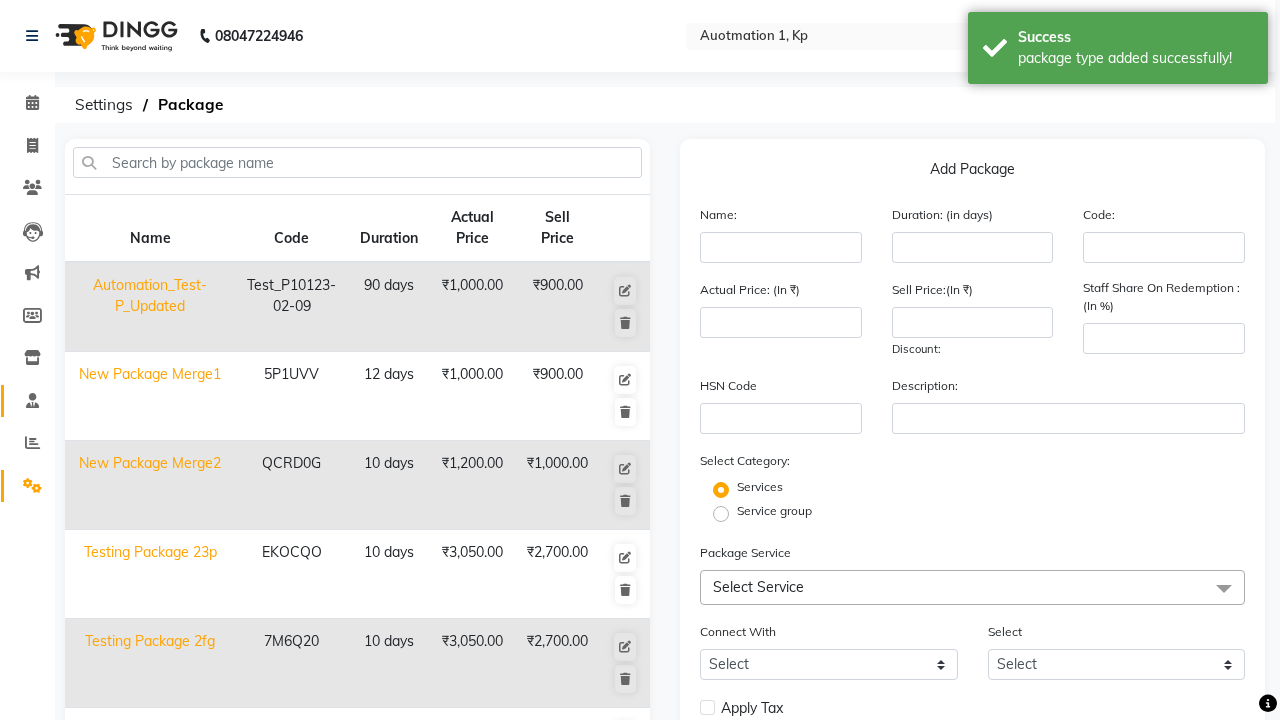 click 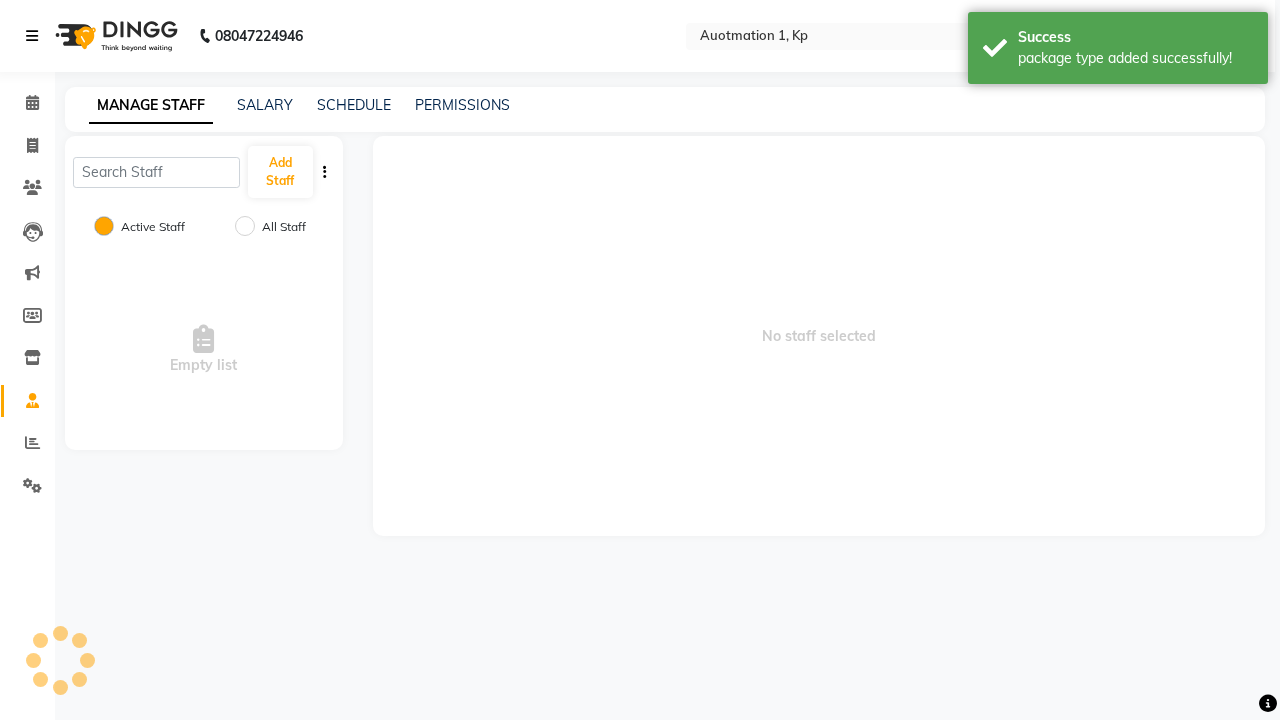 click at bounding box center (32, 36) 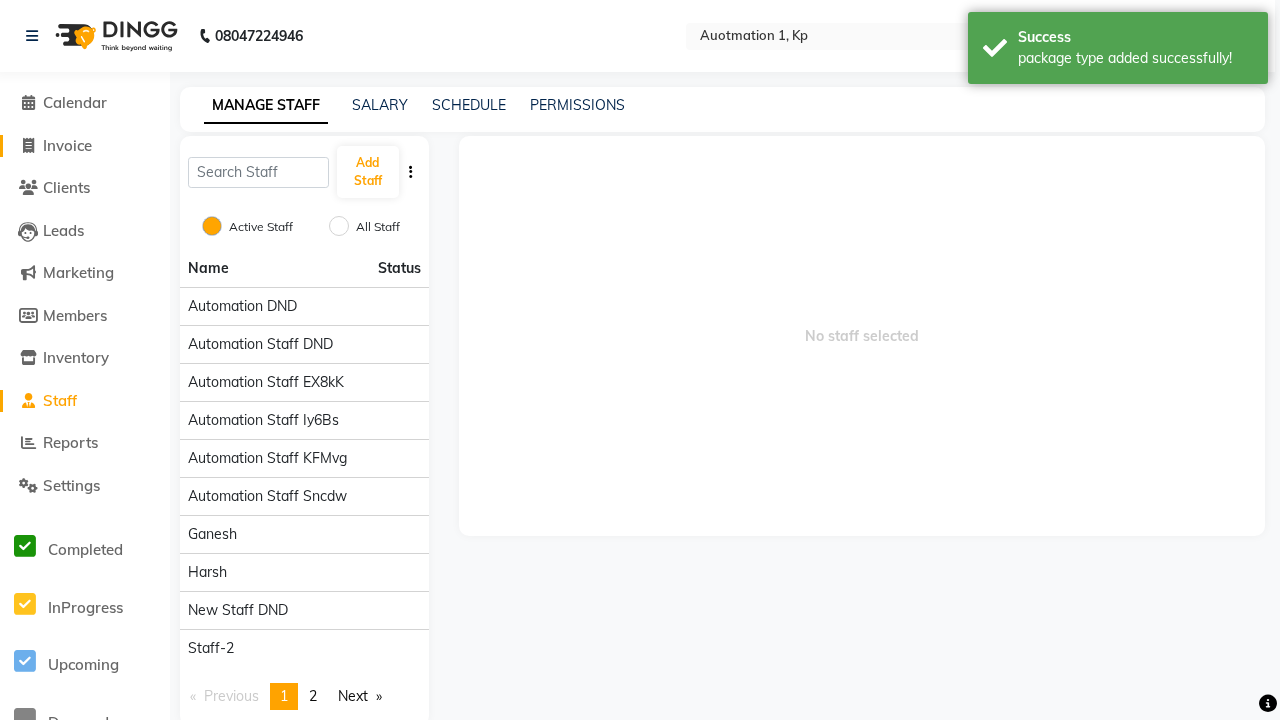 click on "Invoice" 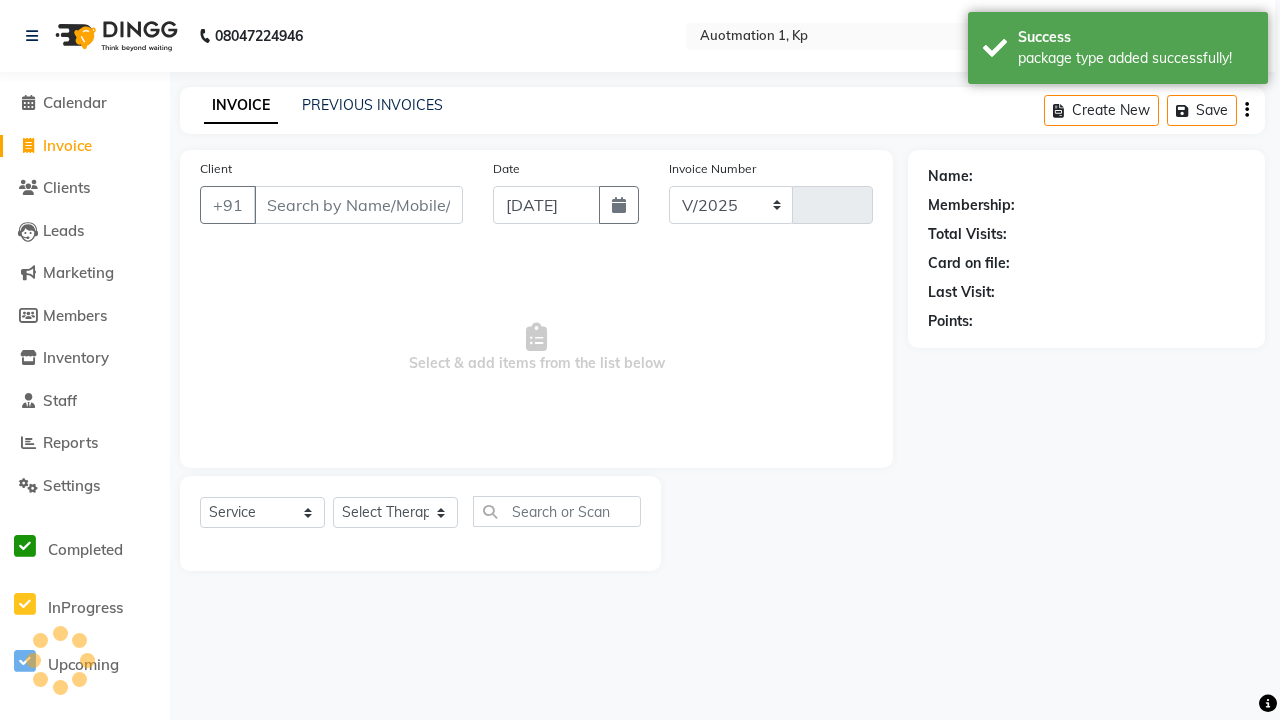 select on "150" 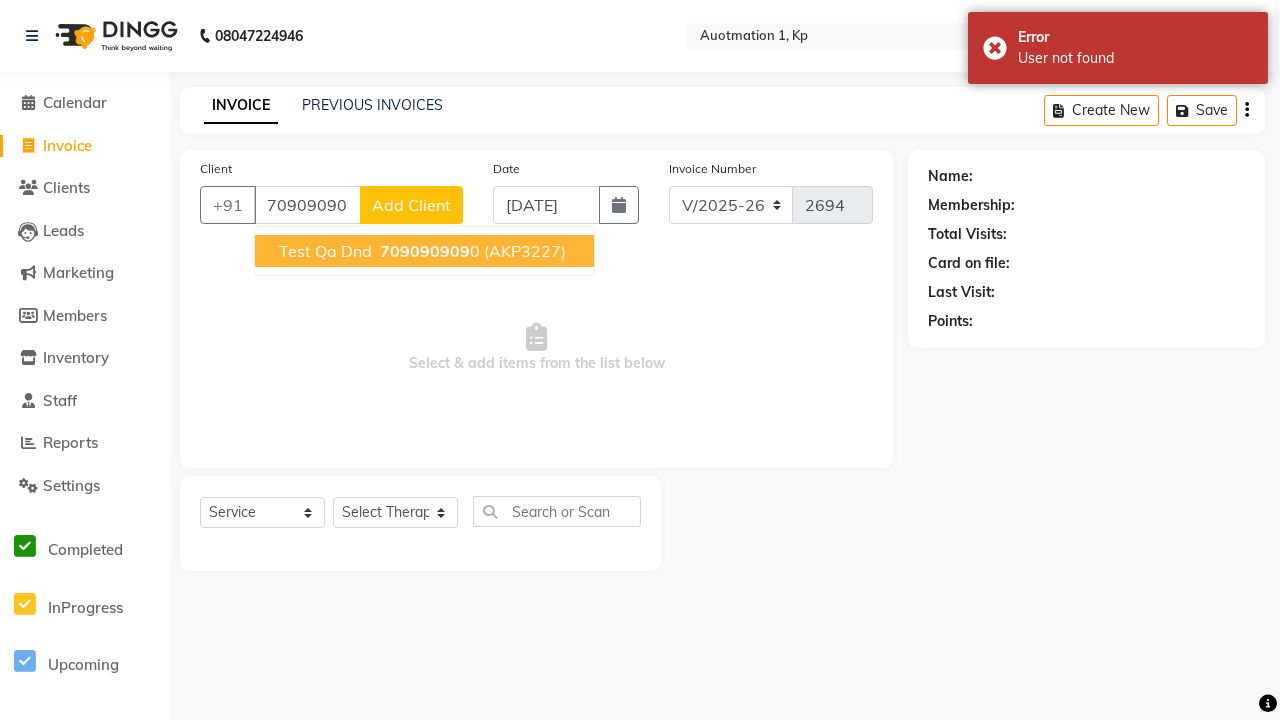 click on "709090909" at bounding box center [425, 251] 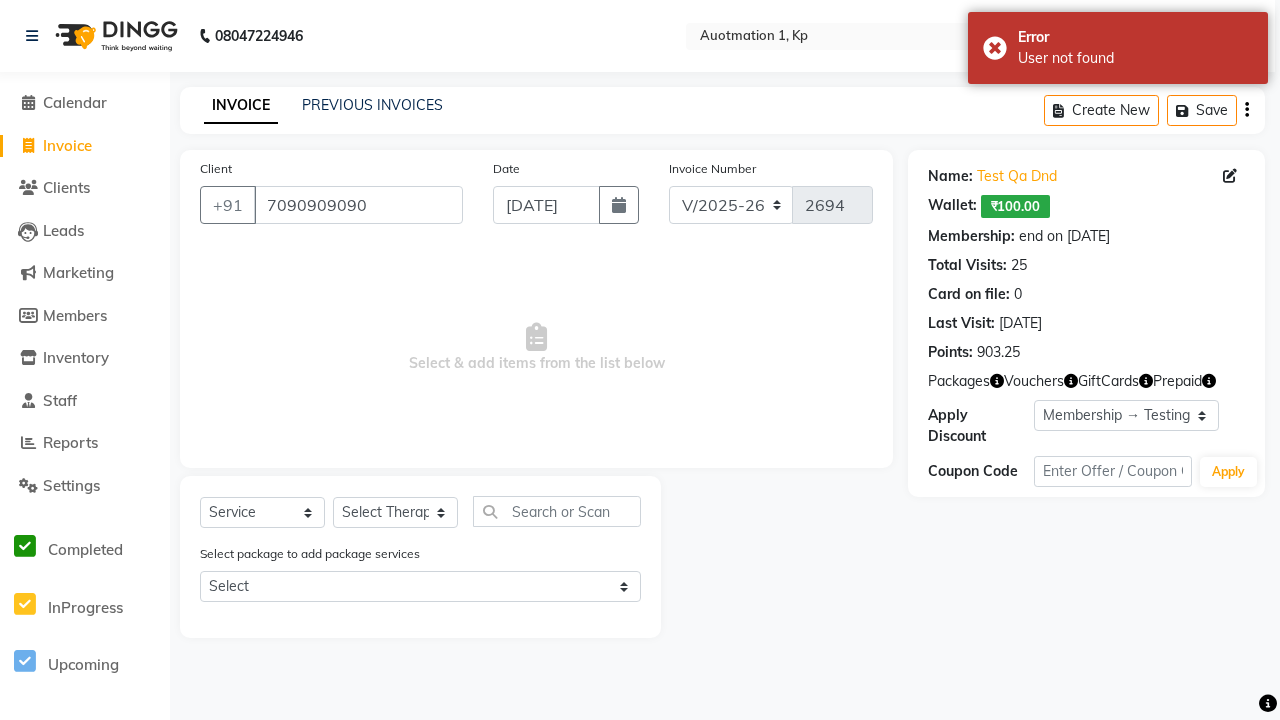select on "0:" 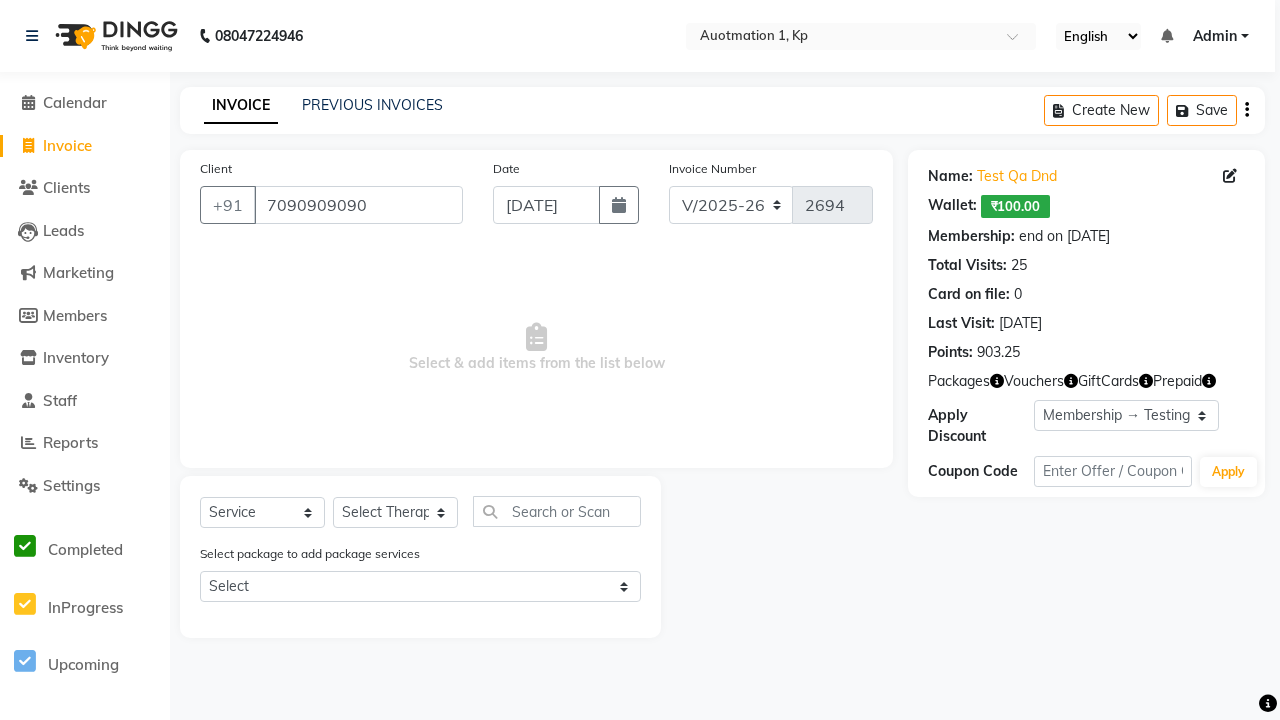 select on "package" 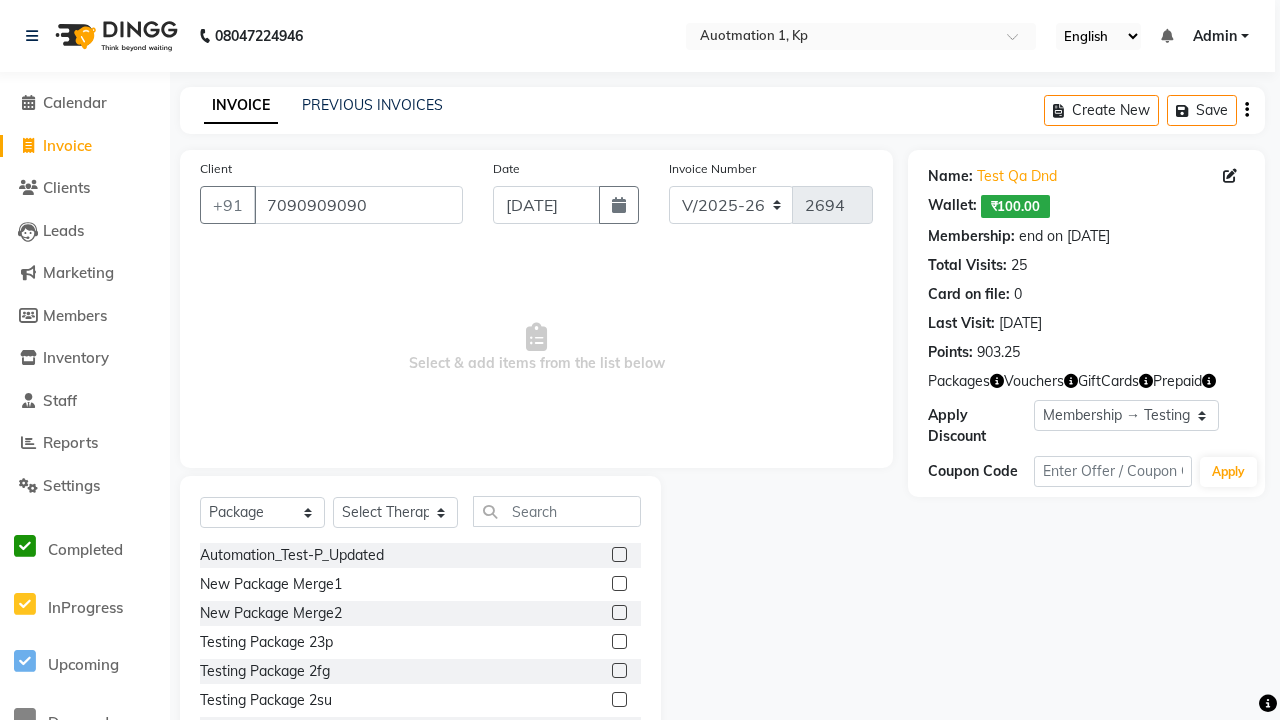 select on "5439" 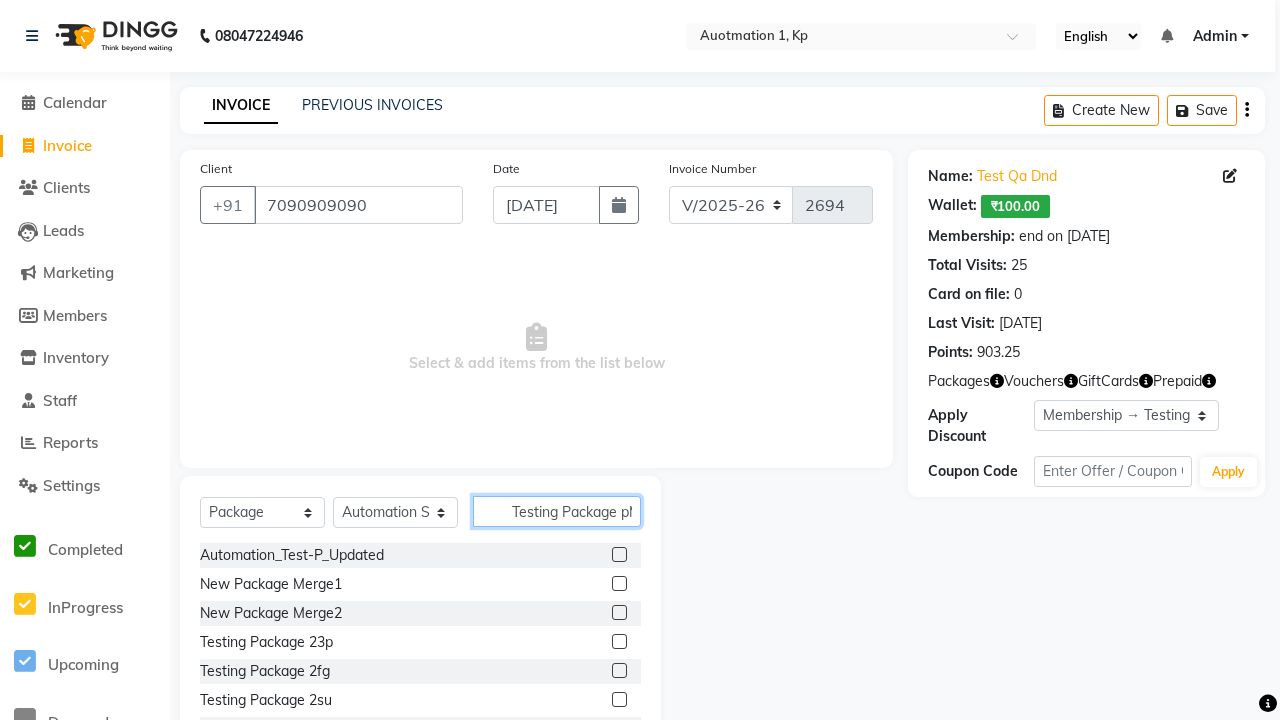 scroll, scrollTop: 0, scrollLeft: 16, axis: horizontal 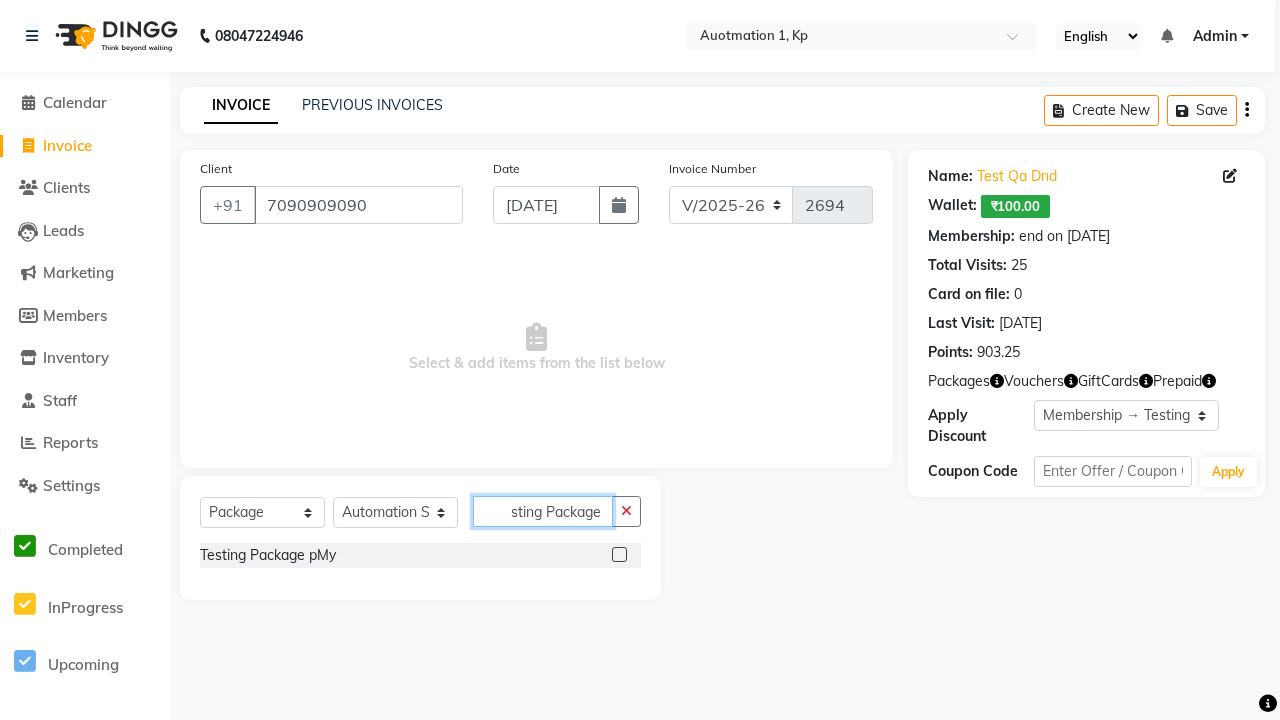type on "Testing Package pMy" 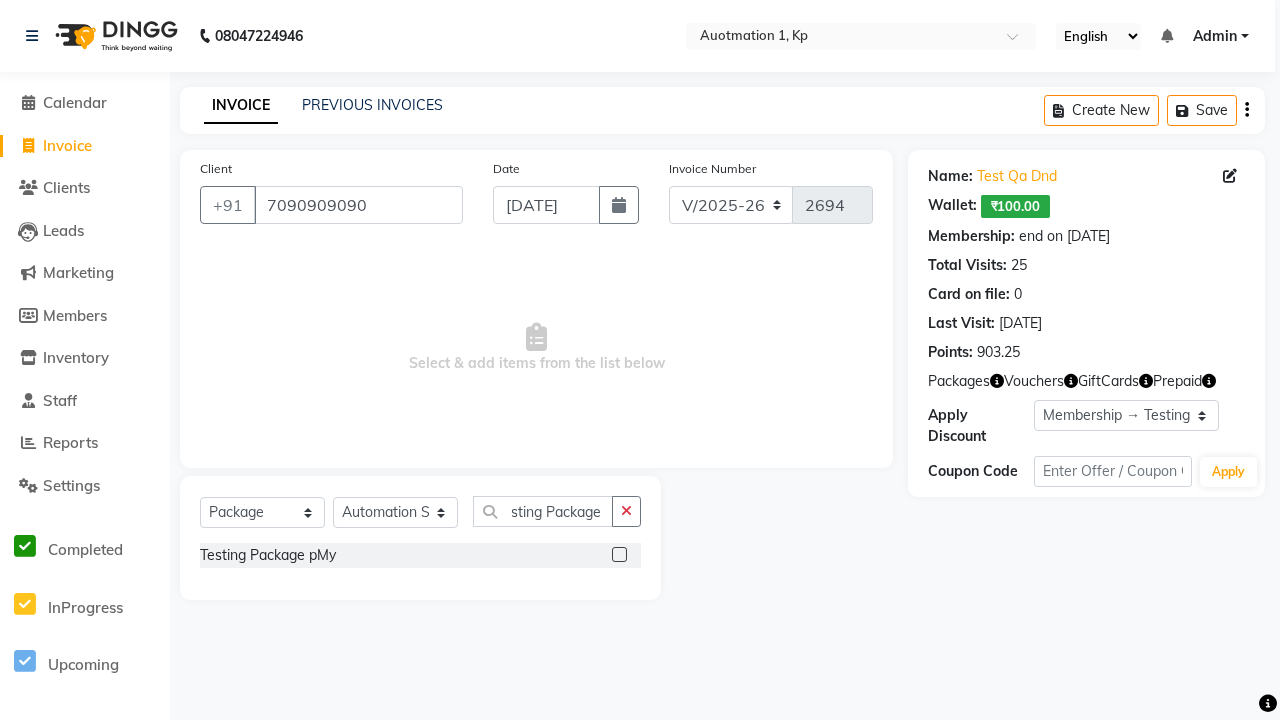 click 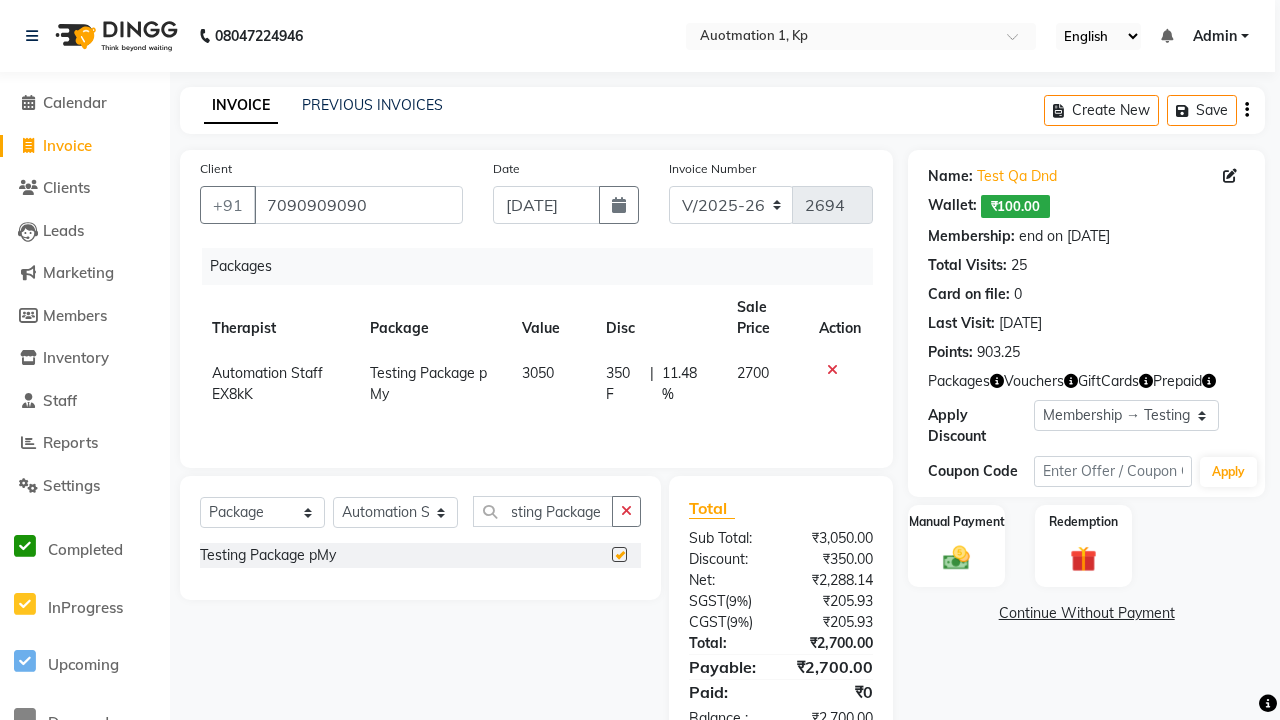 scroll, scrollTop: 0, scrollLeft: 0, axis: both 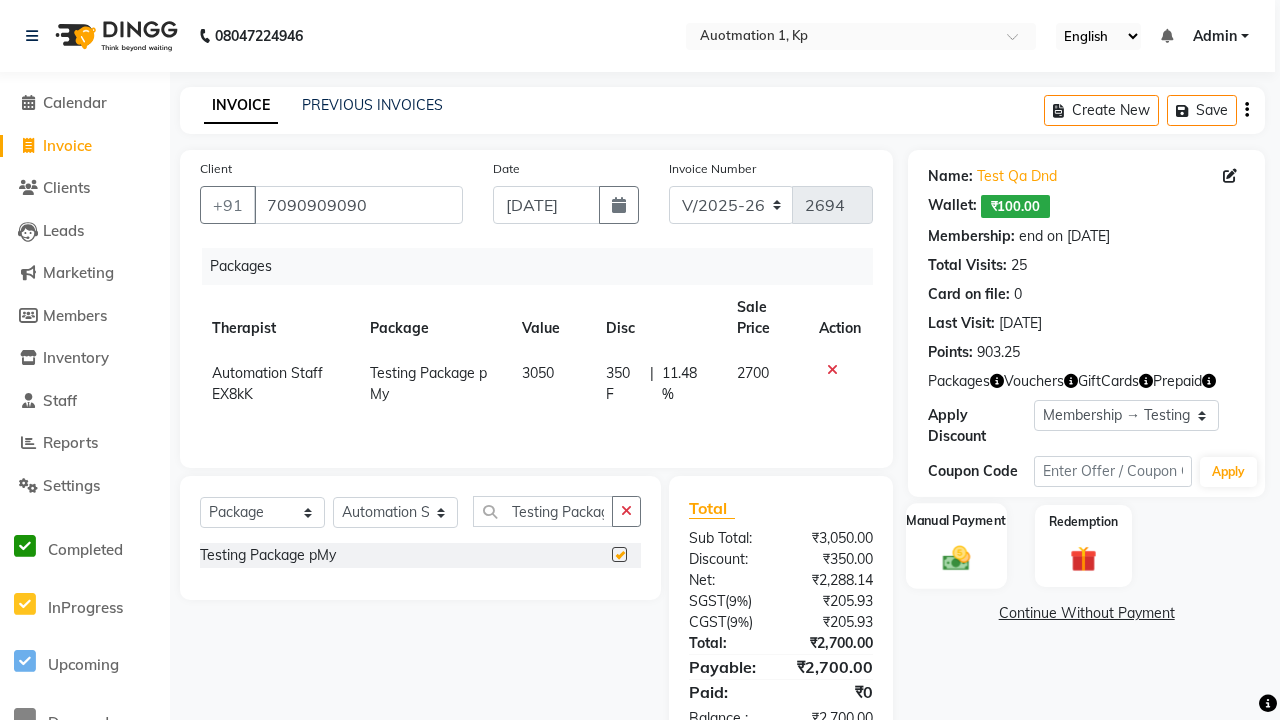 click 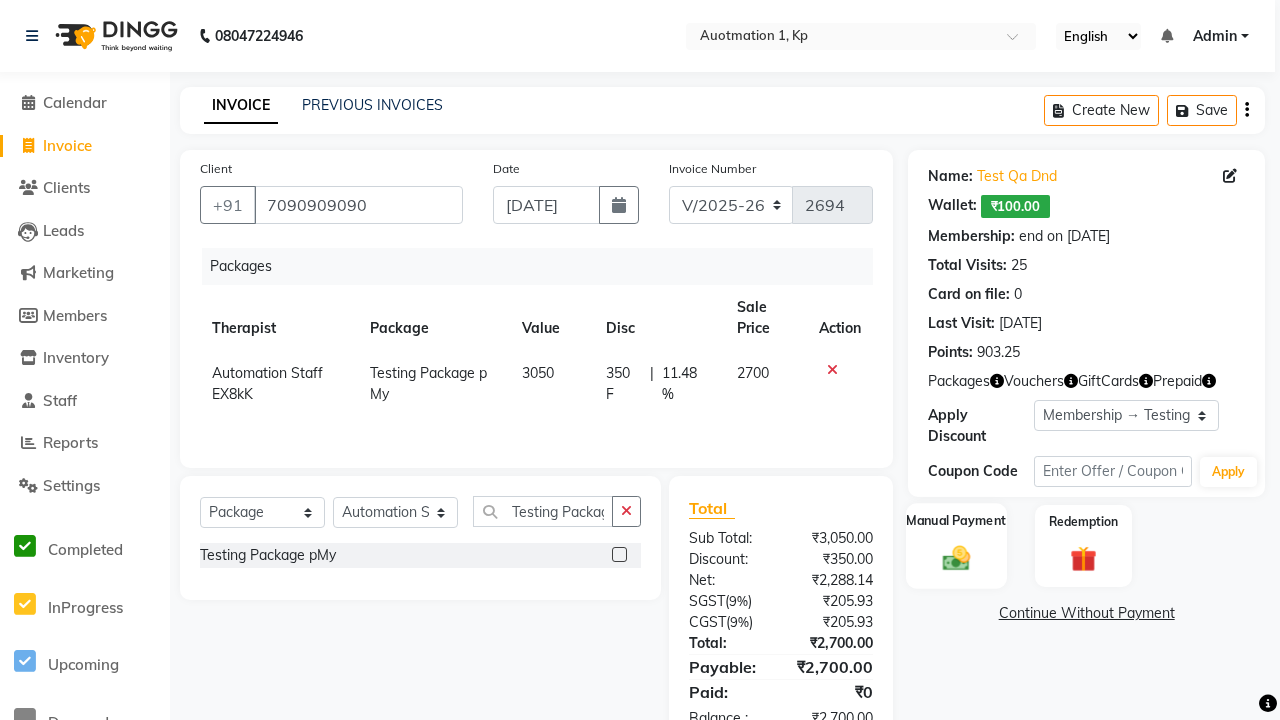 checkbox on "false" 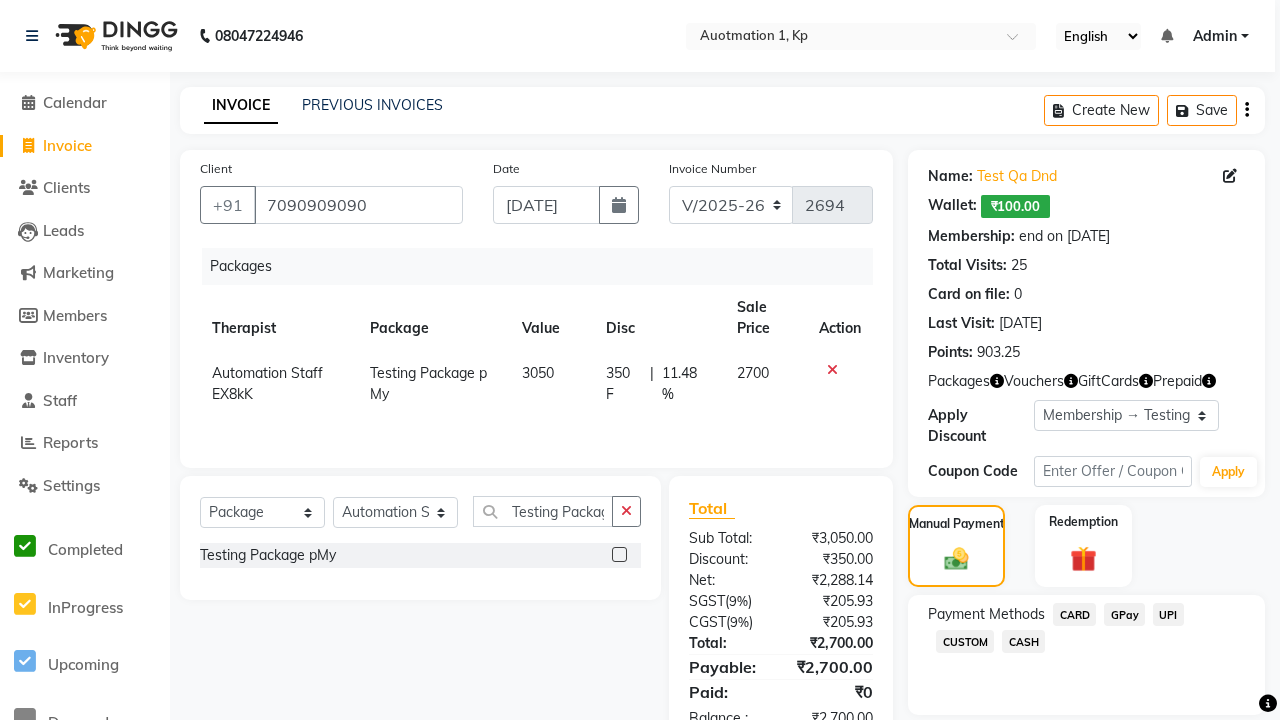 click on "CARD" 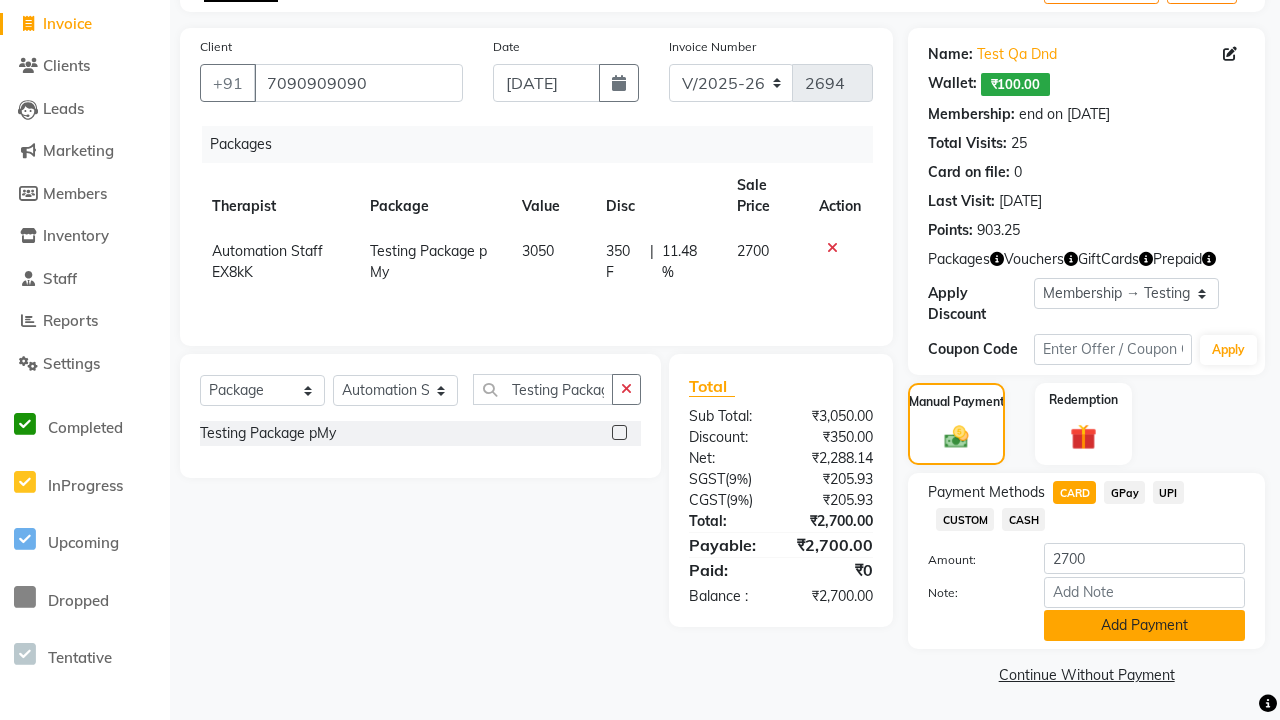 click on "Add Payment" 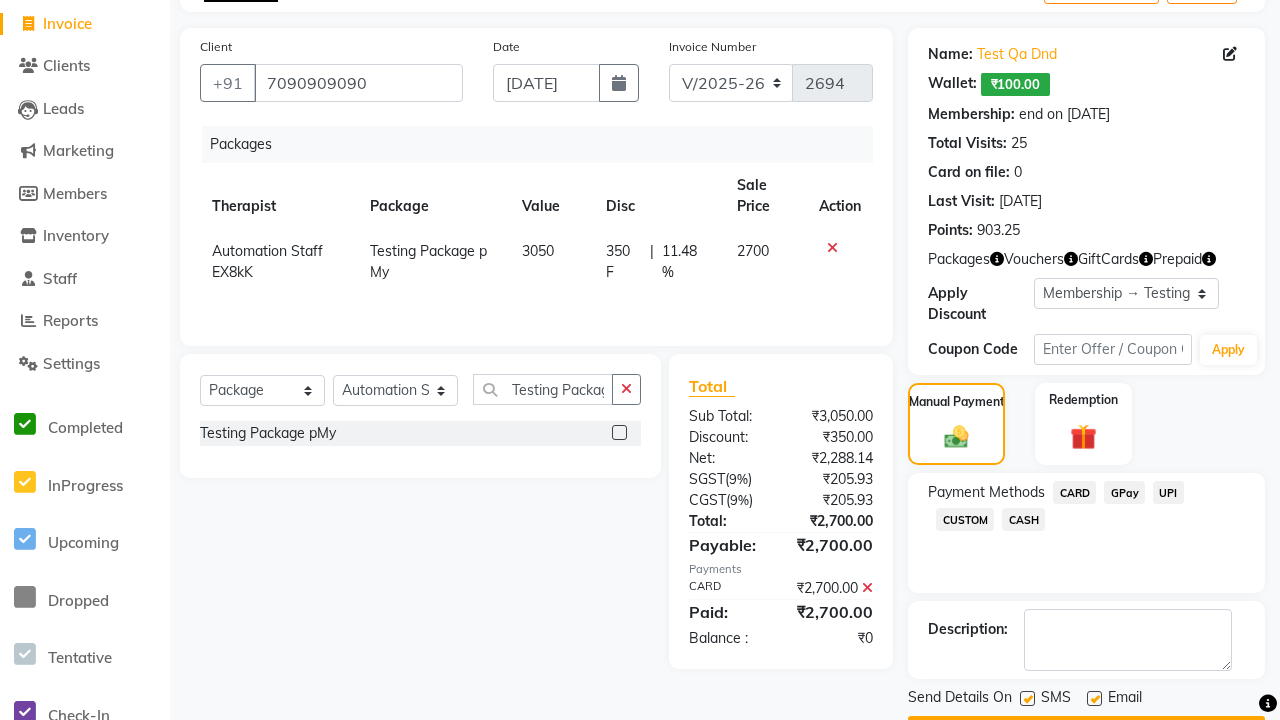 click 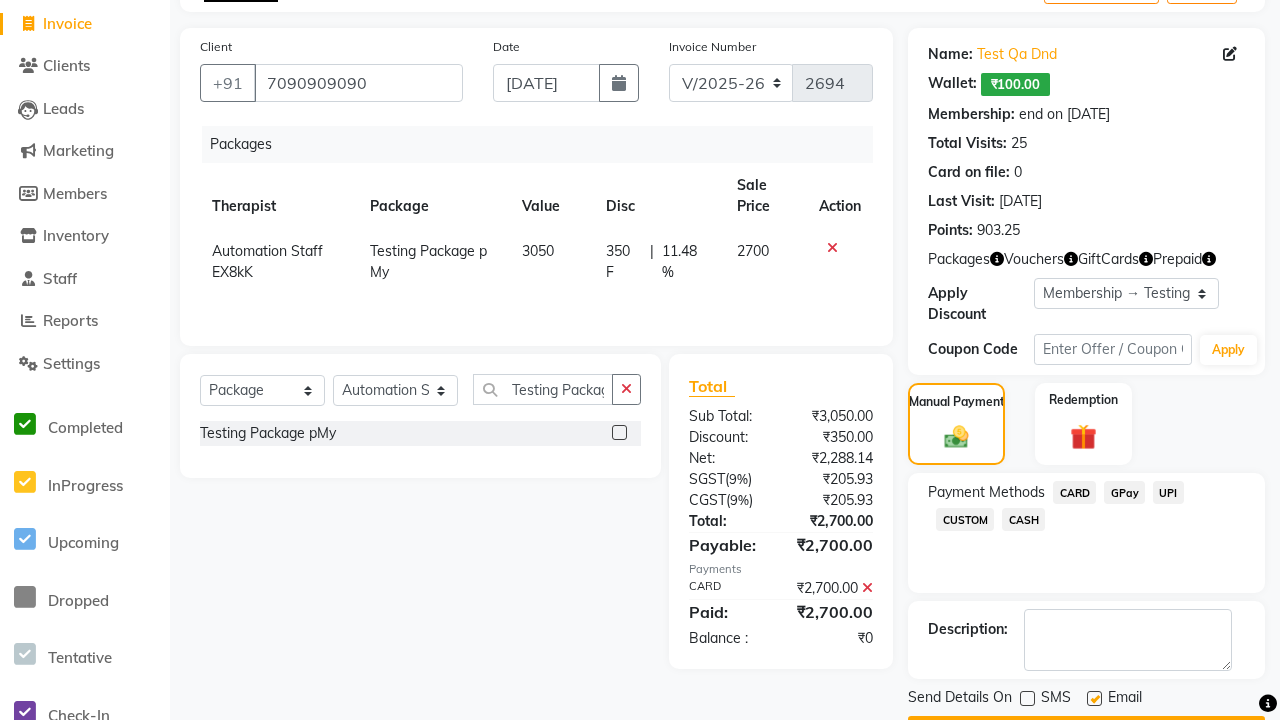 click 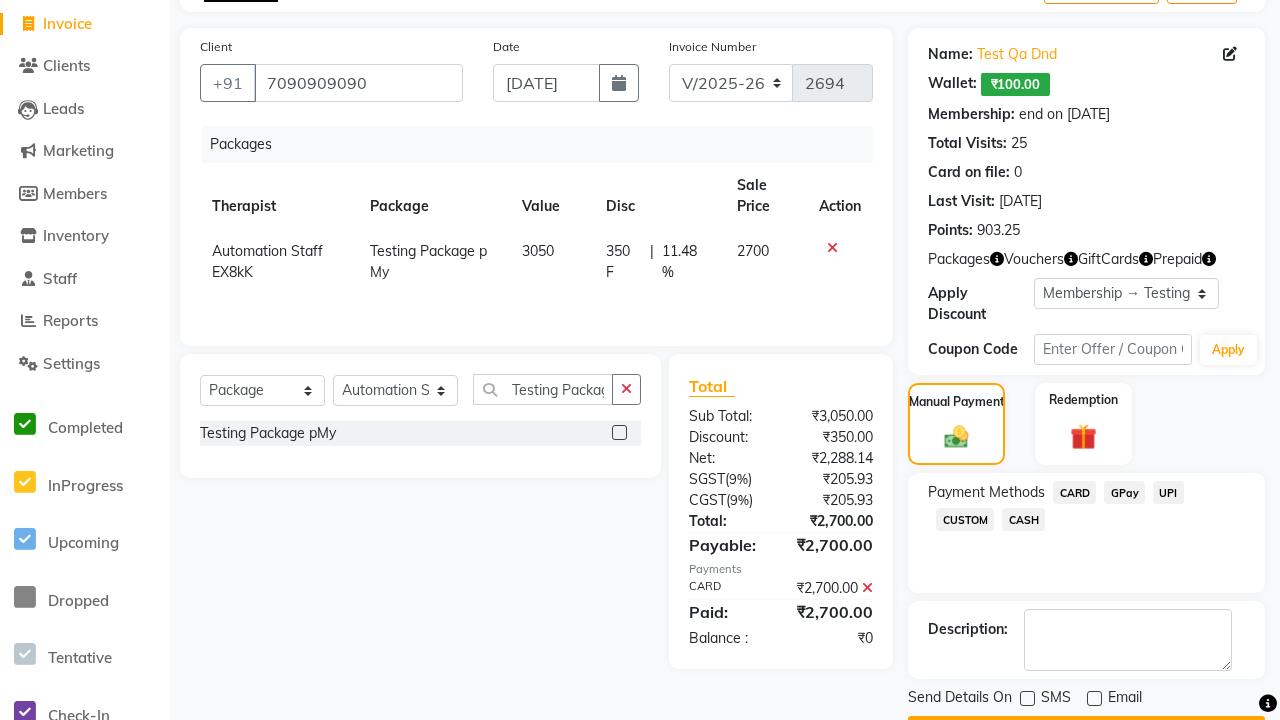 click on "Checkout" 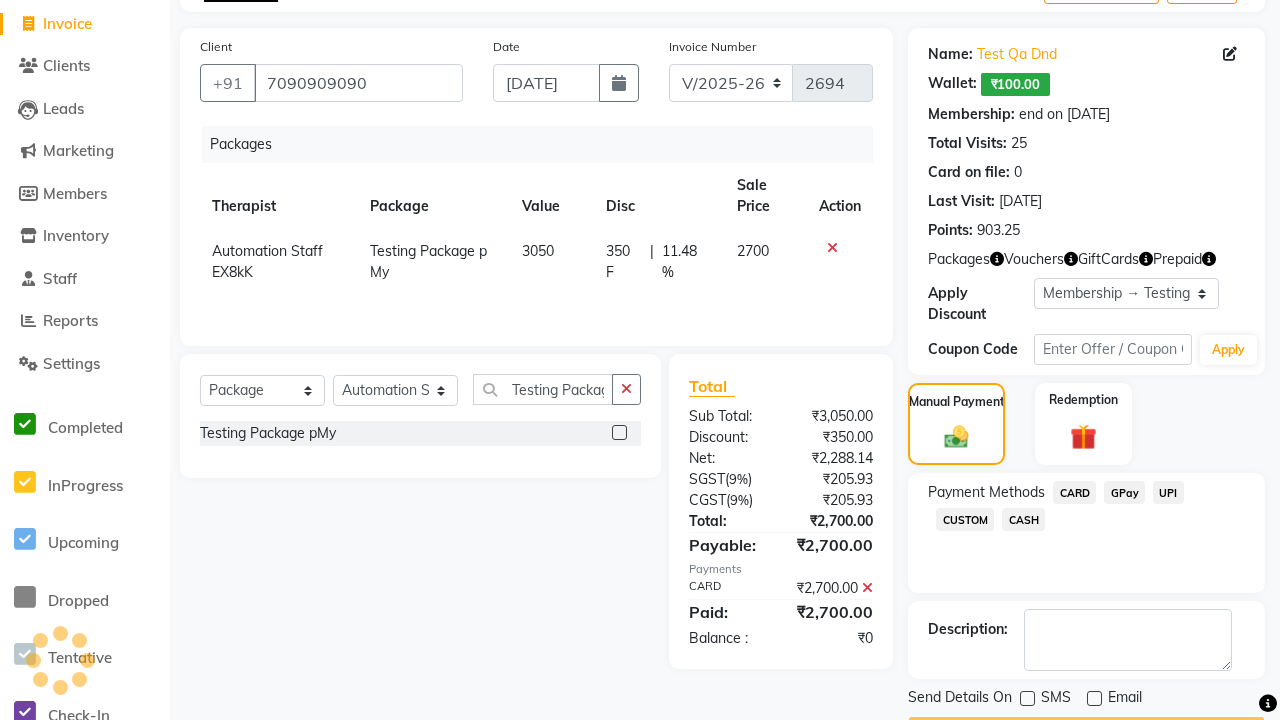 scroll, scrollTop: 149, scrollLeft: 0, axis: vertical 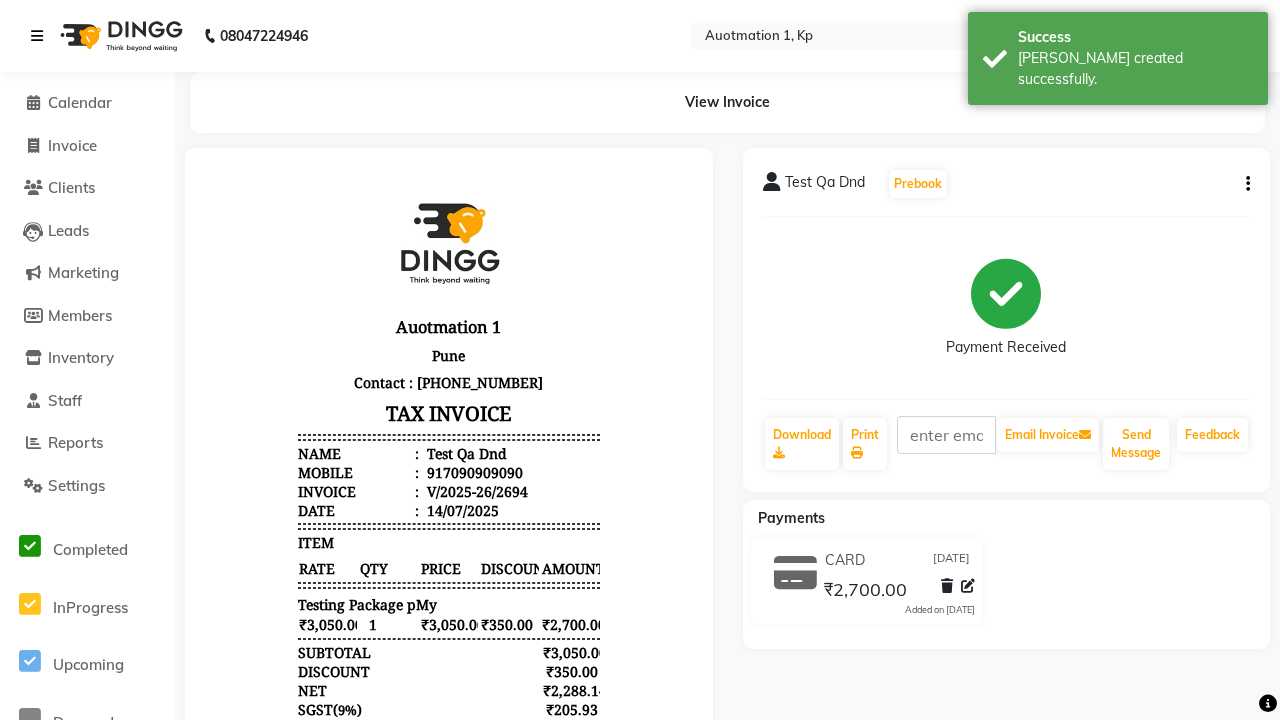 click on "[PERSON_NAME] created successfully." at bounding box center [1135, 69] 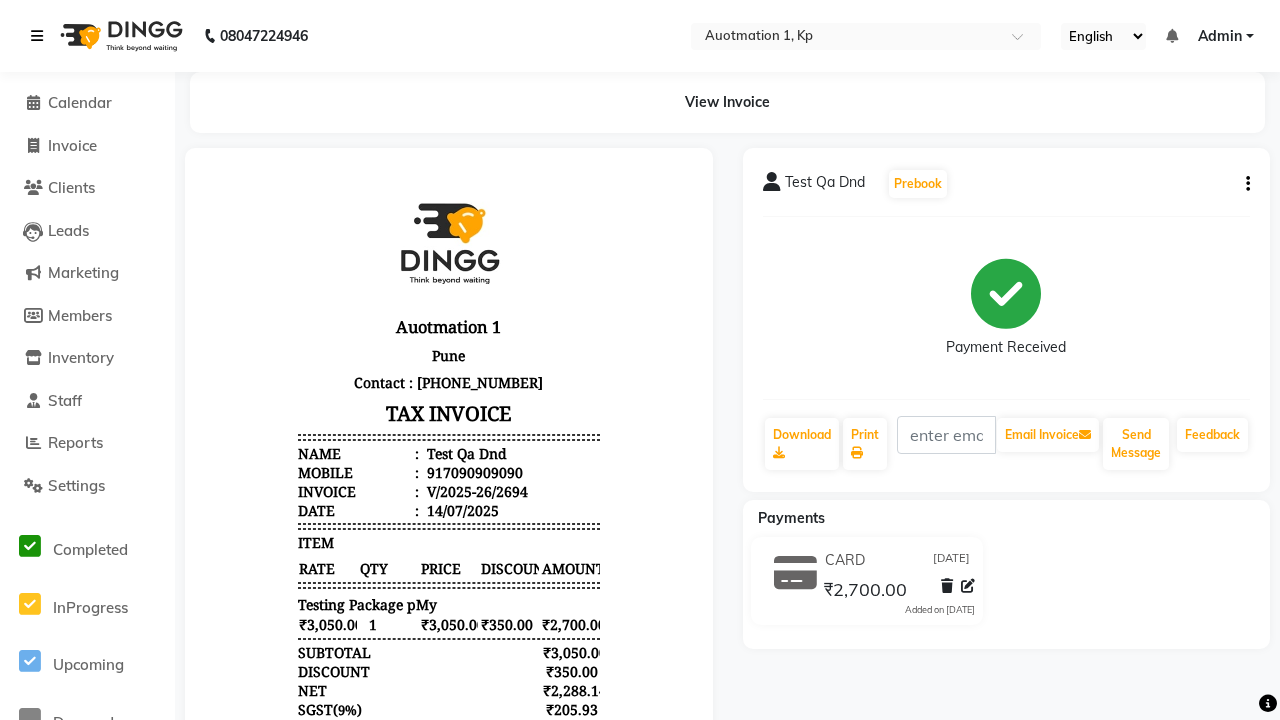 click at bounding box center [37, 36] 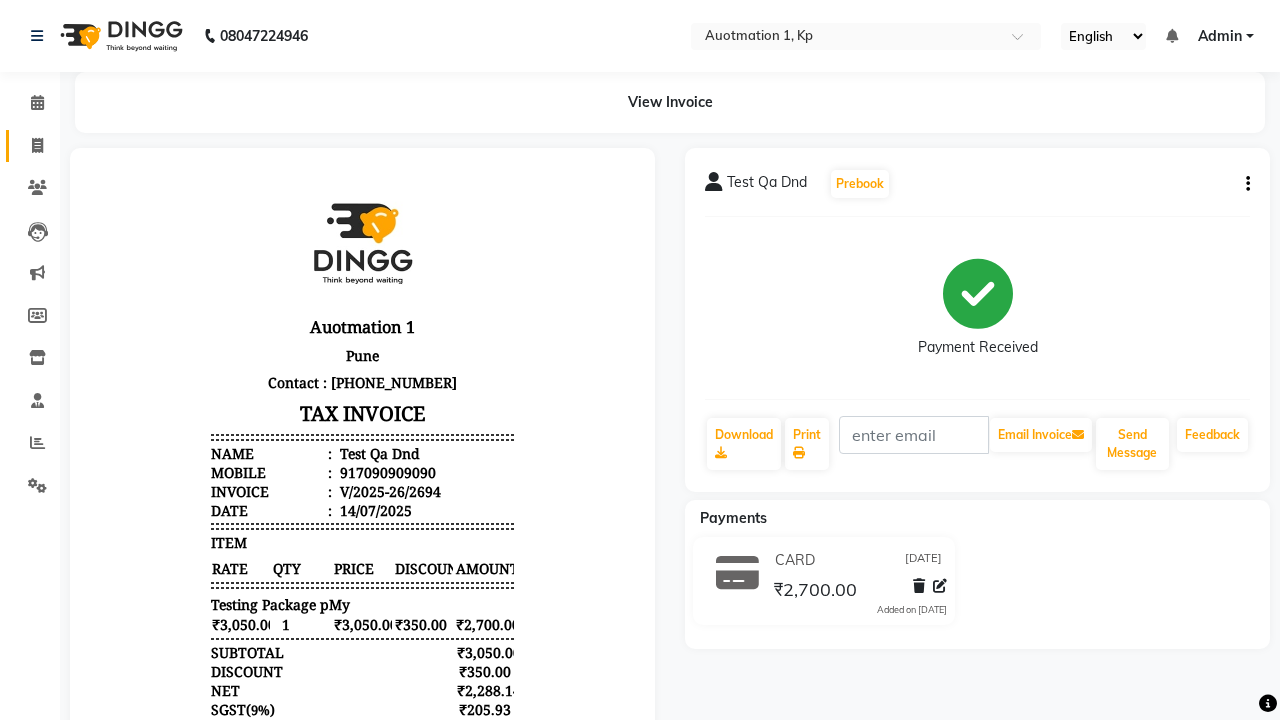 click 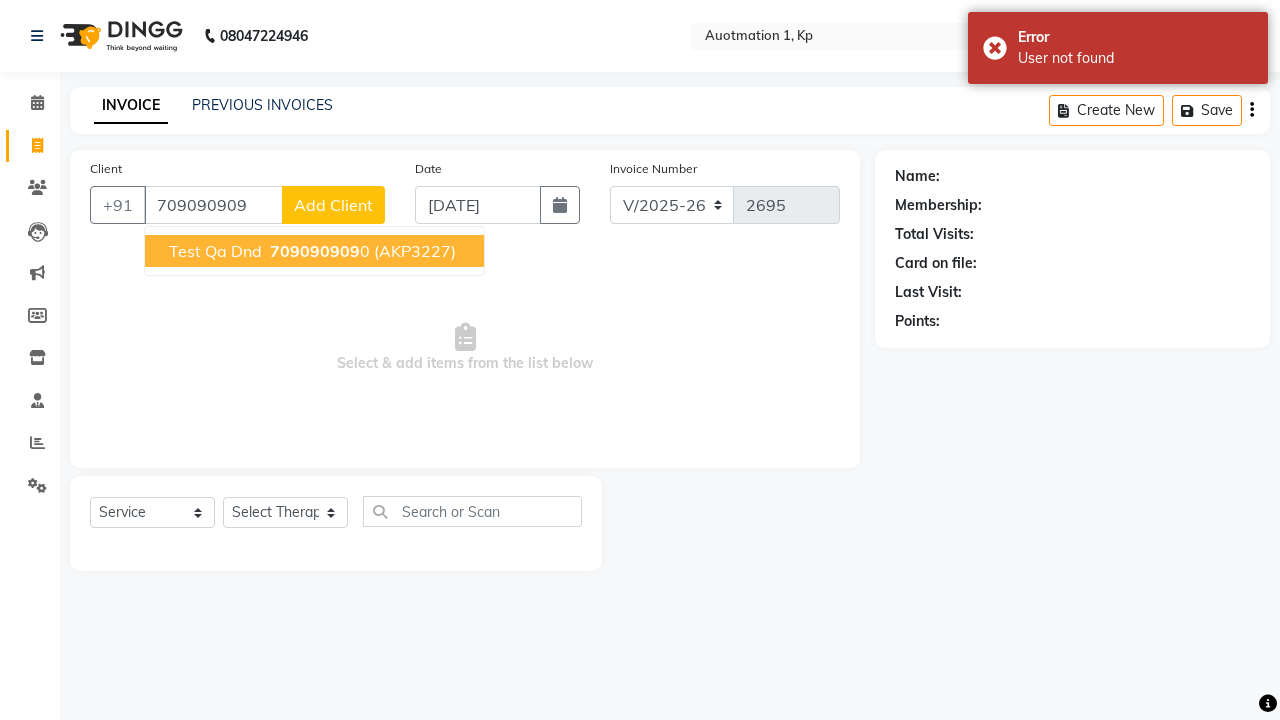 click on "709090909" at bounding box center [315, 251] 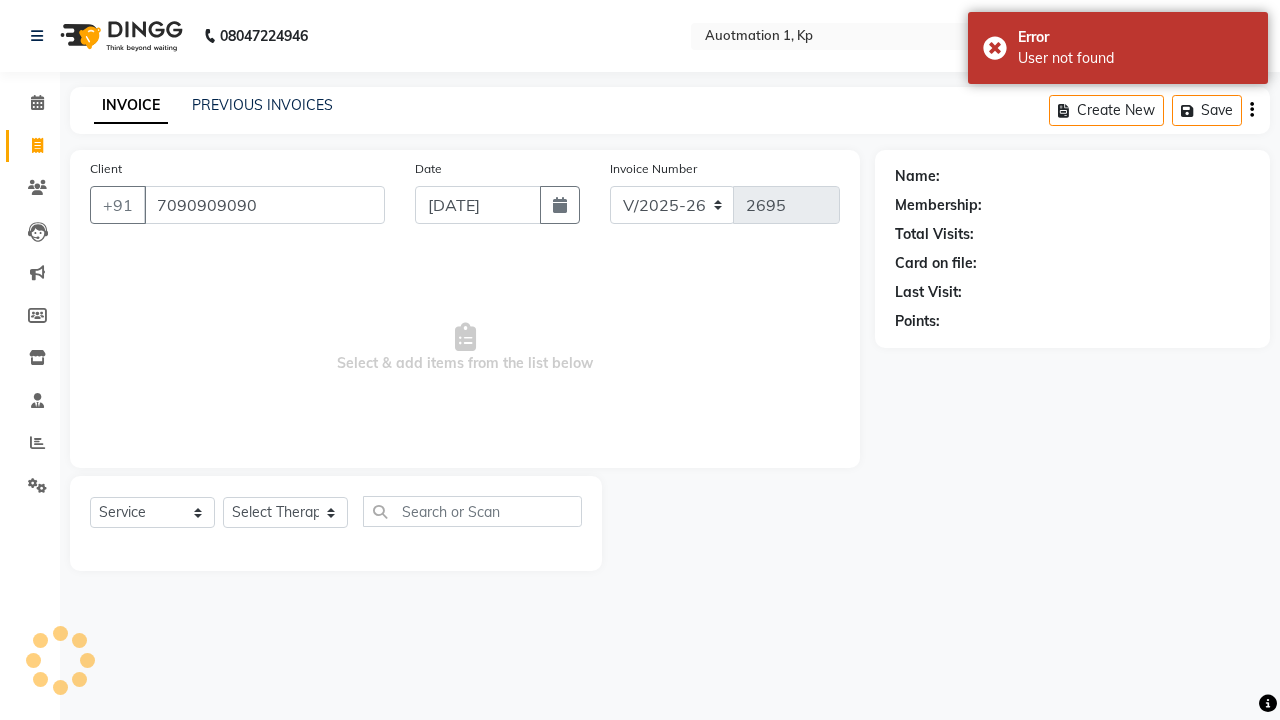 type on "7090909090" 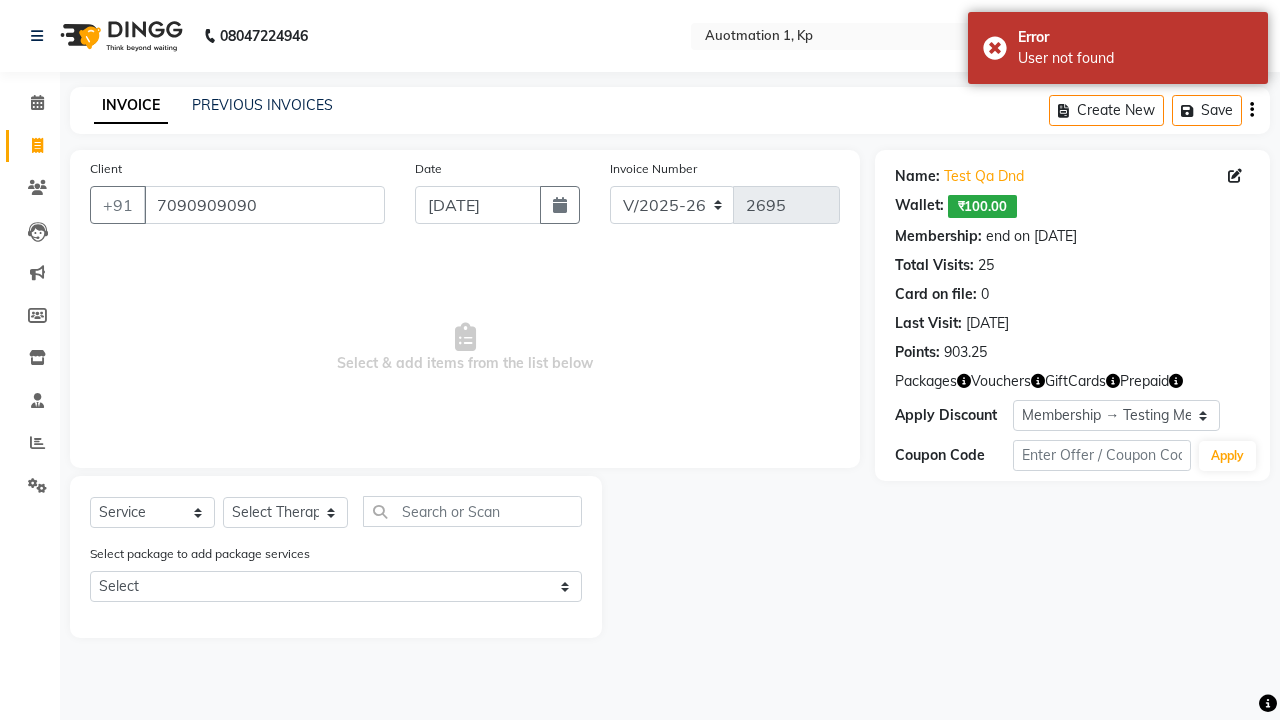 select on "0:" 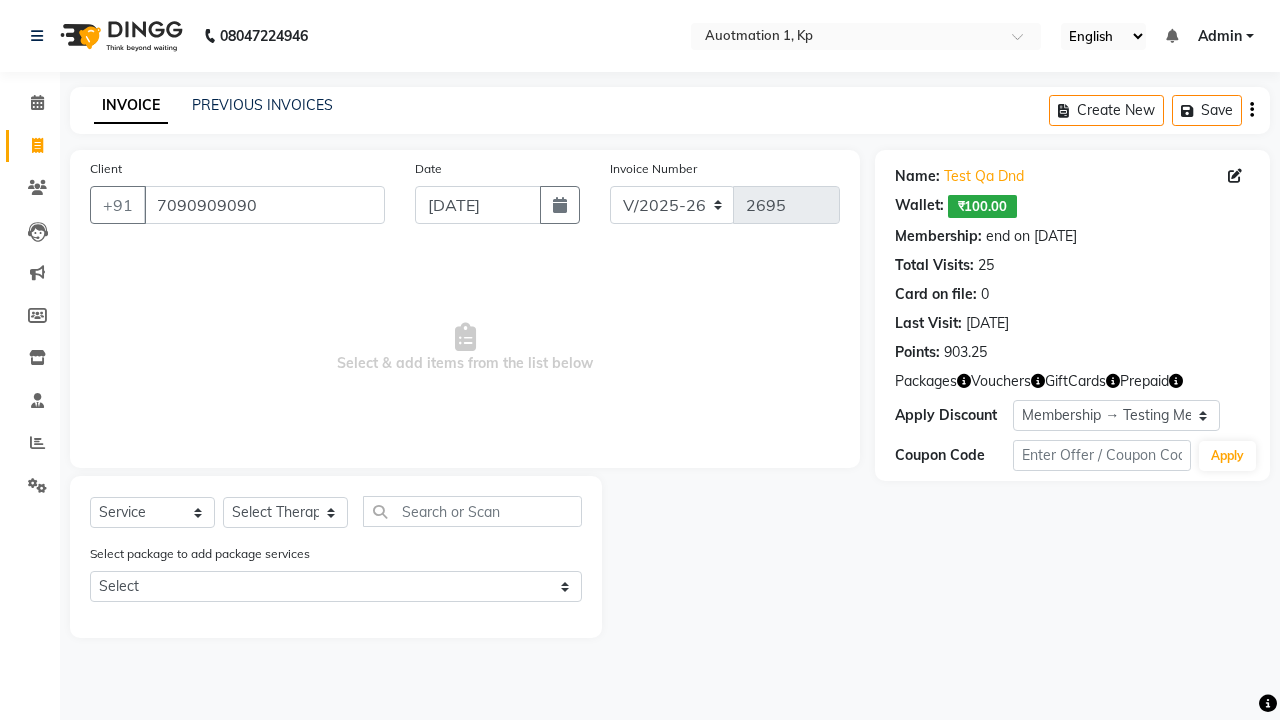 select on "5439" 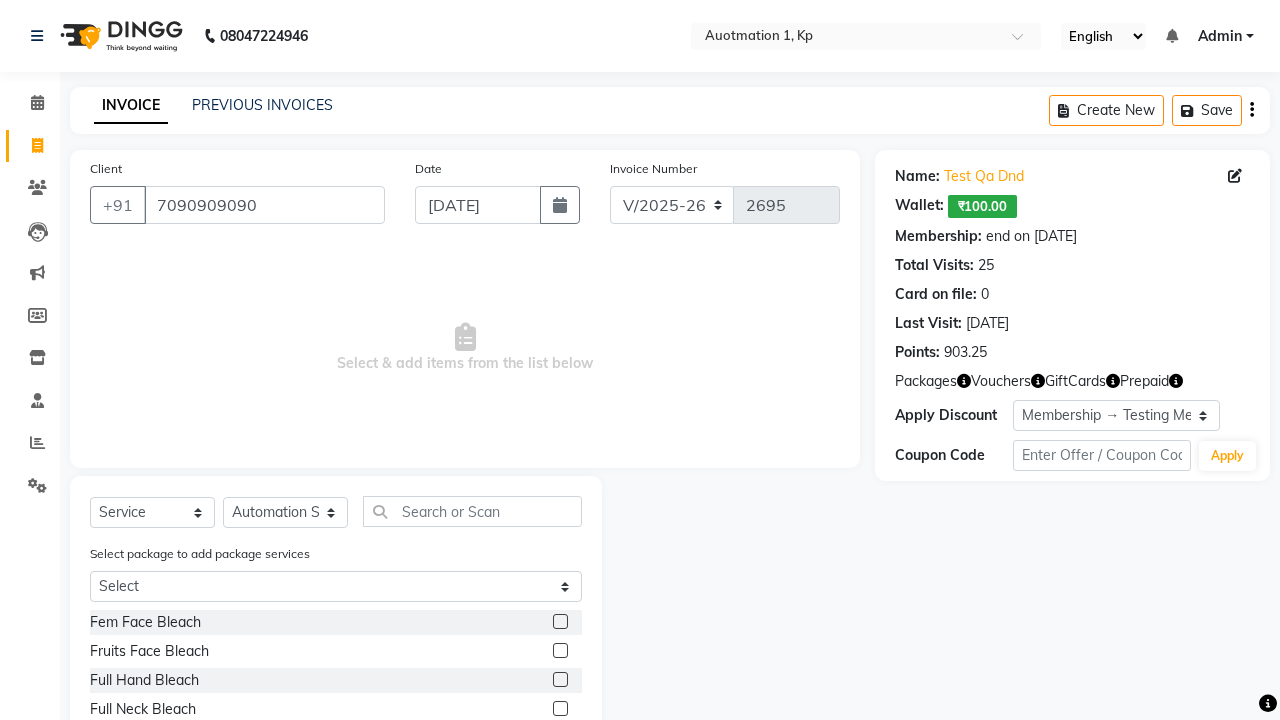 click 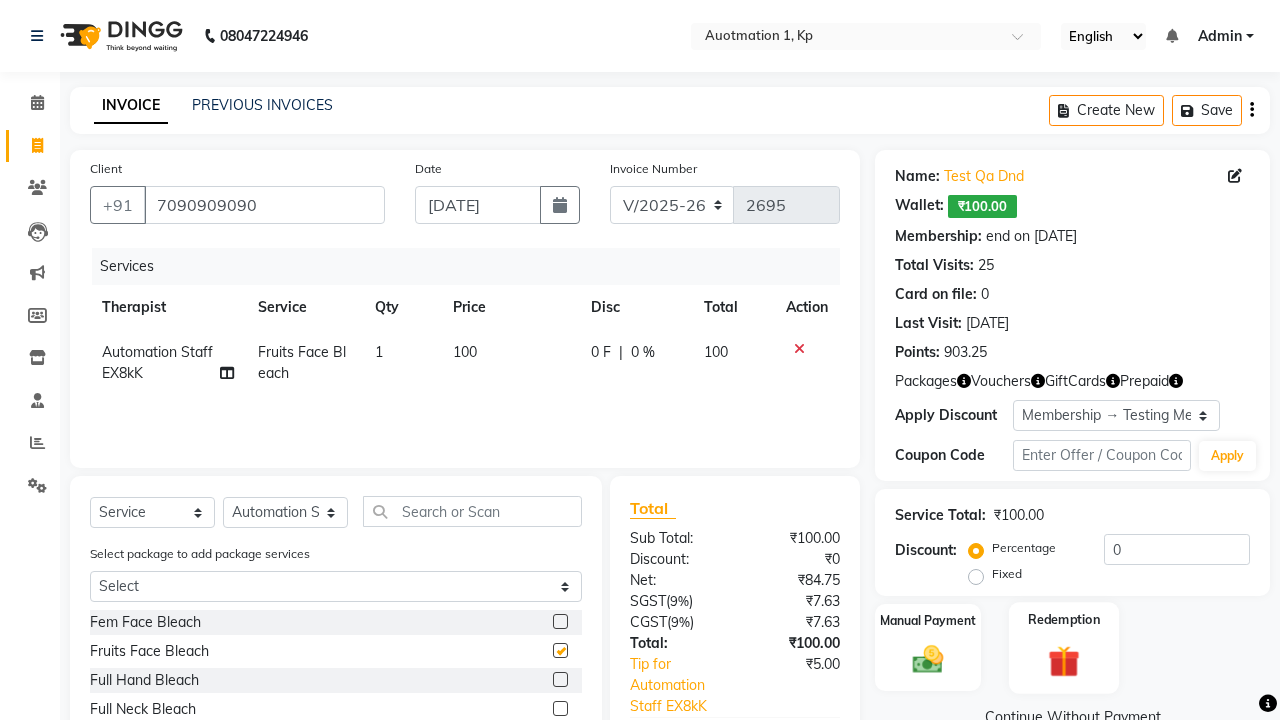 click 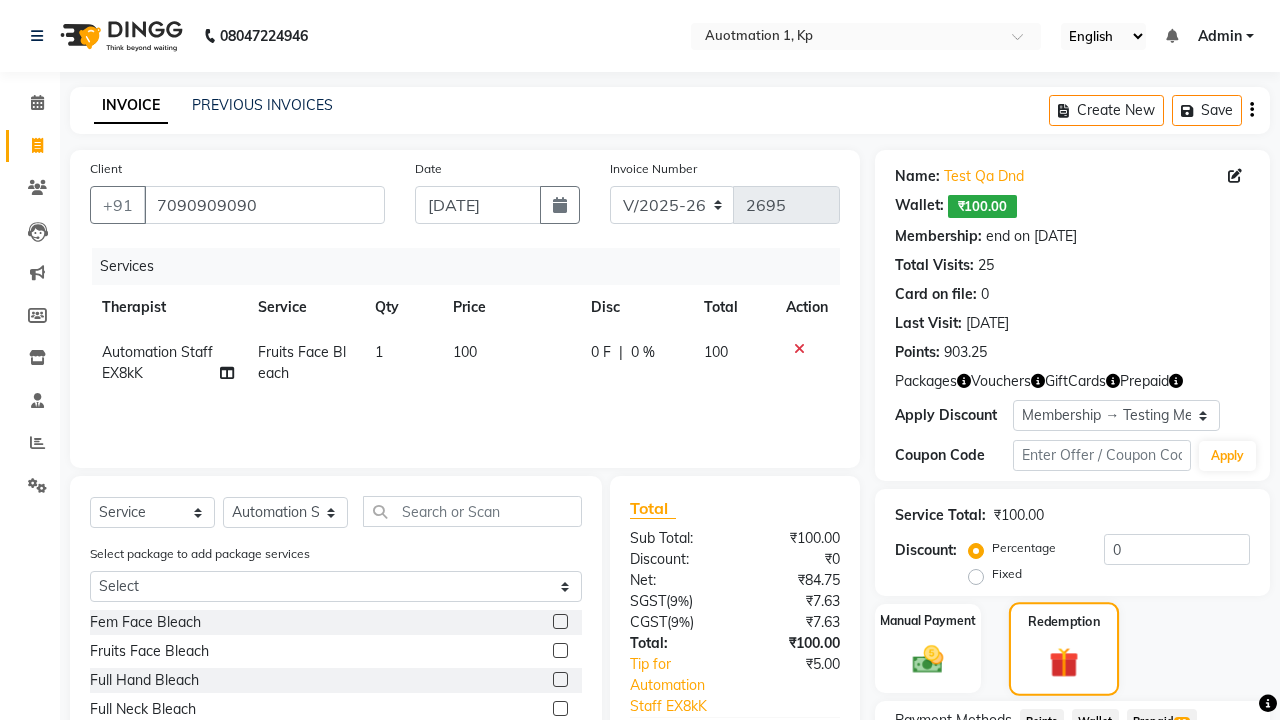 checkbox on "false" 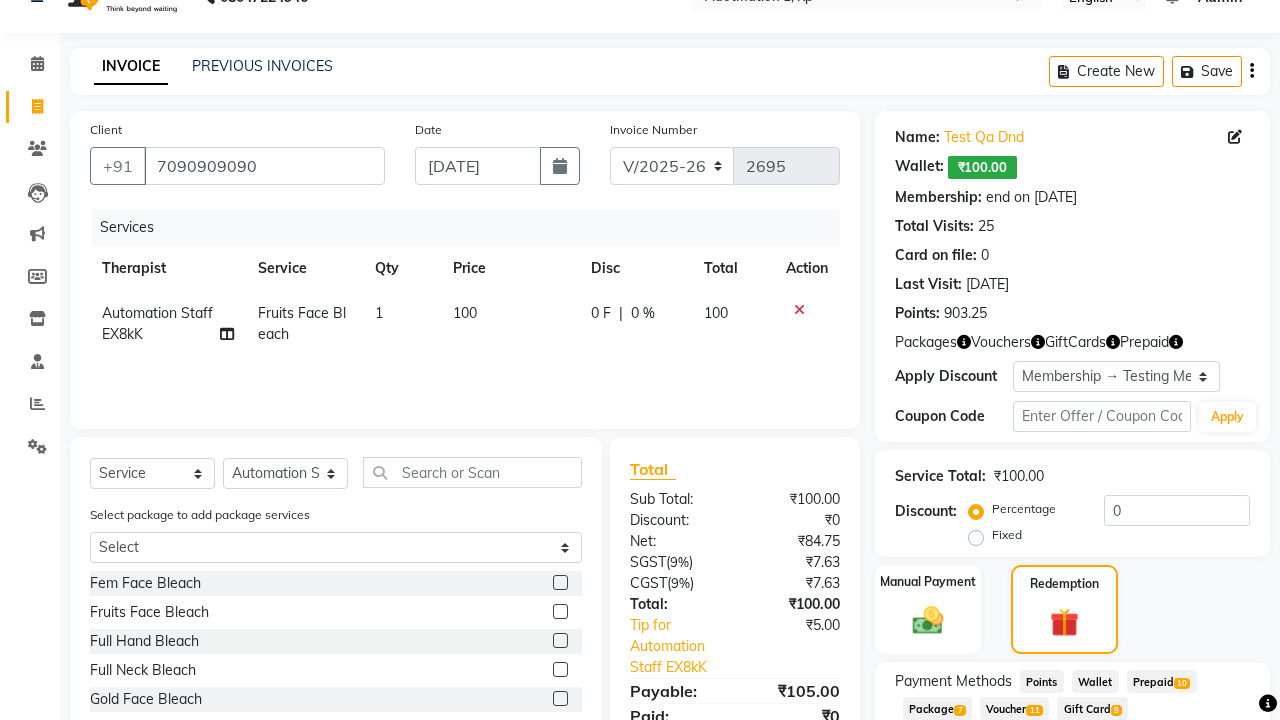 click on "Package  7" 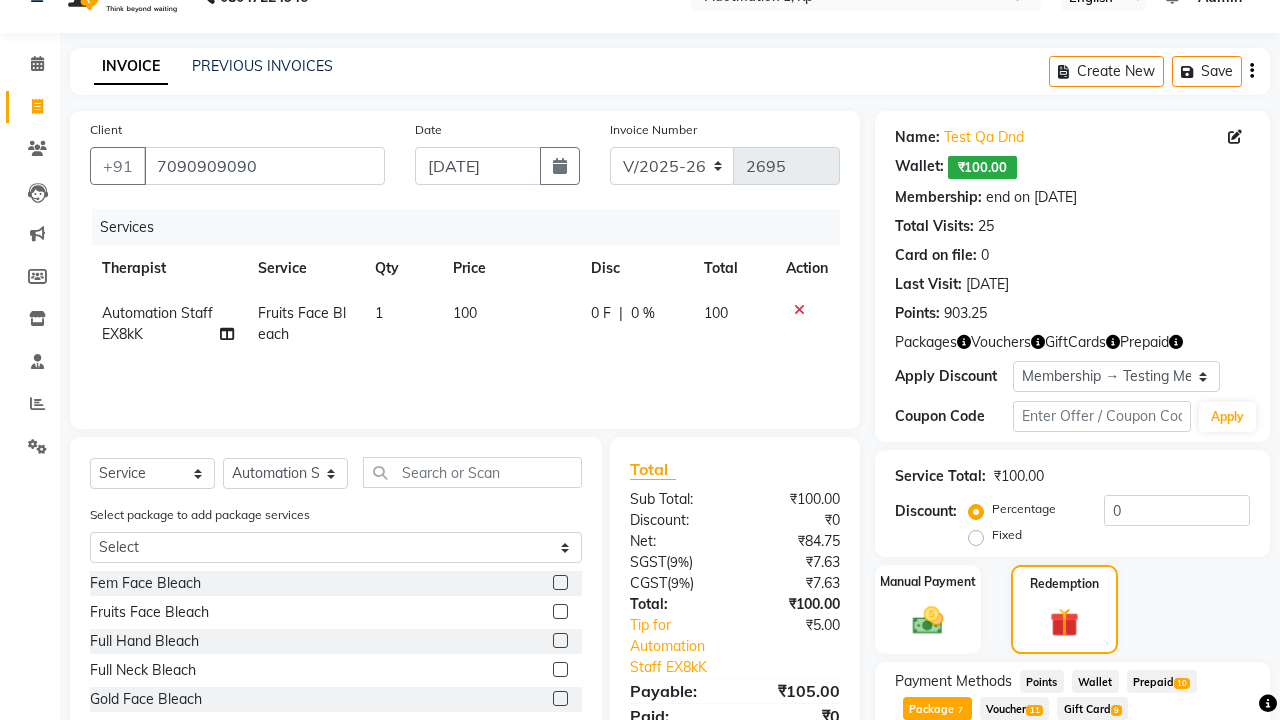 scroll, scrollTop: 167, scrollLeft: 0, axis: vertical 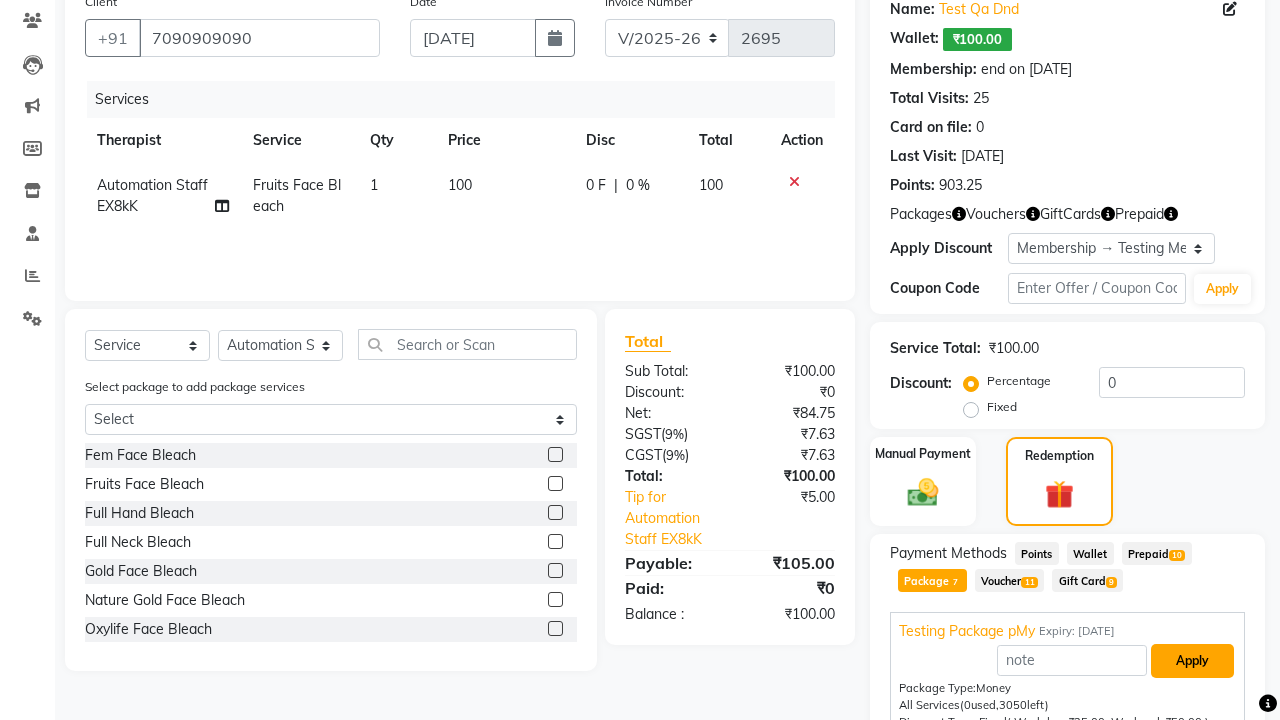click on "Apply" at bounding box center [1192, 661] 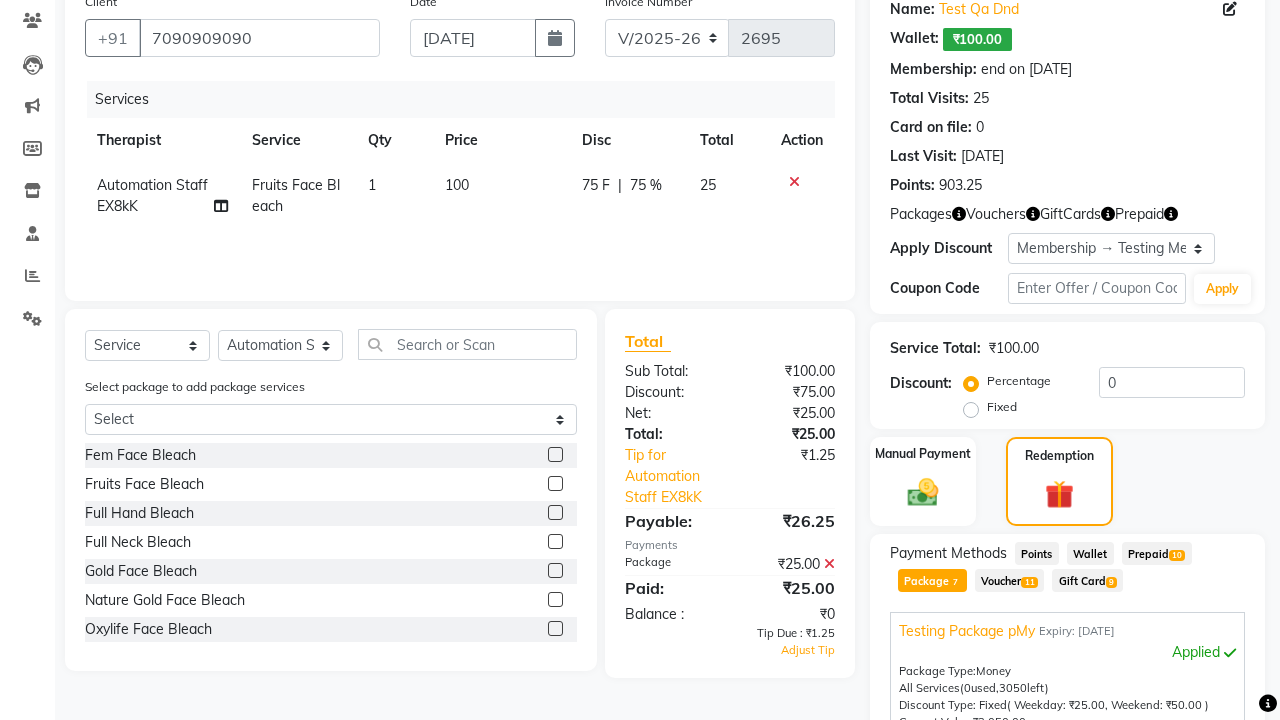 scroll, scrollTop: 172, scrollLeft: 0, axis: vertical 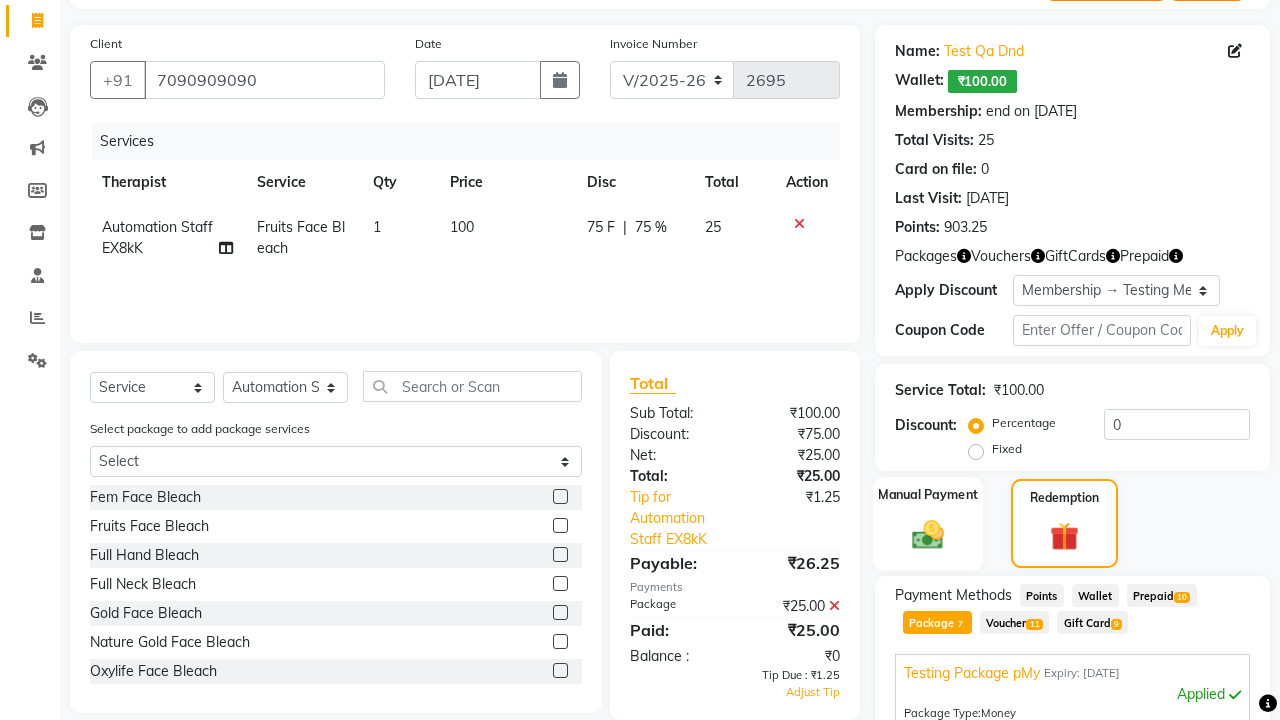 click 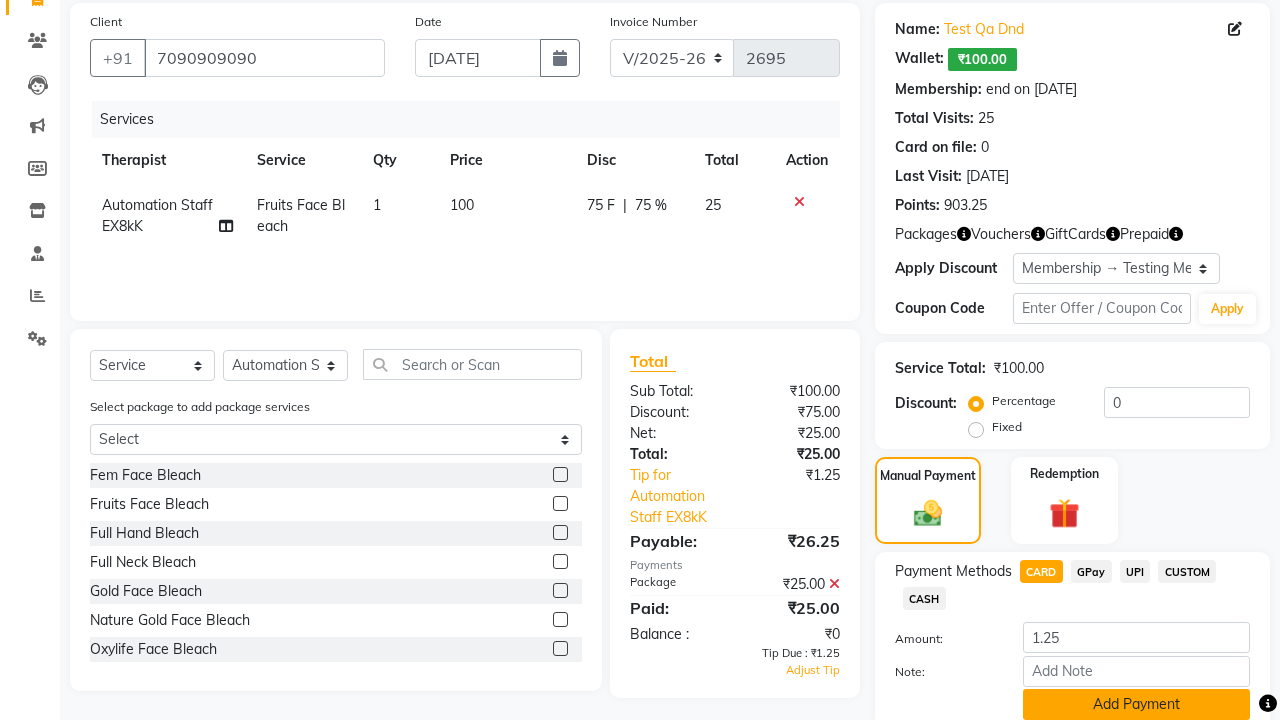 click on "Add Payment" 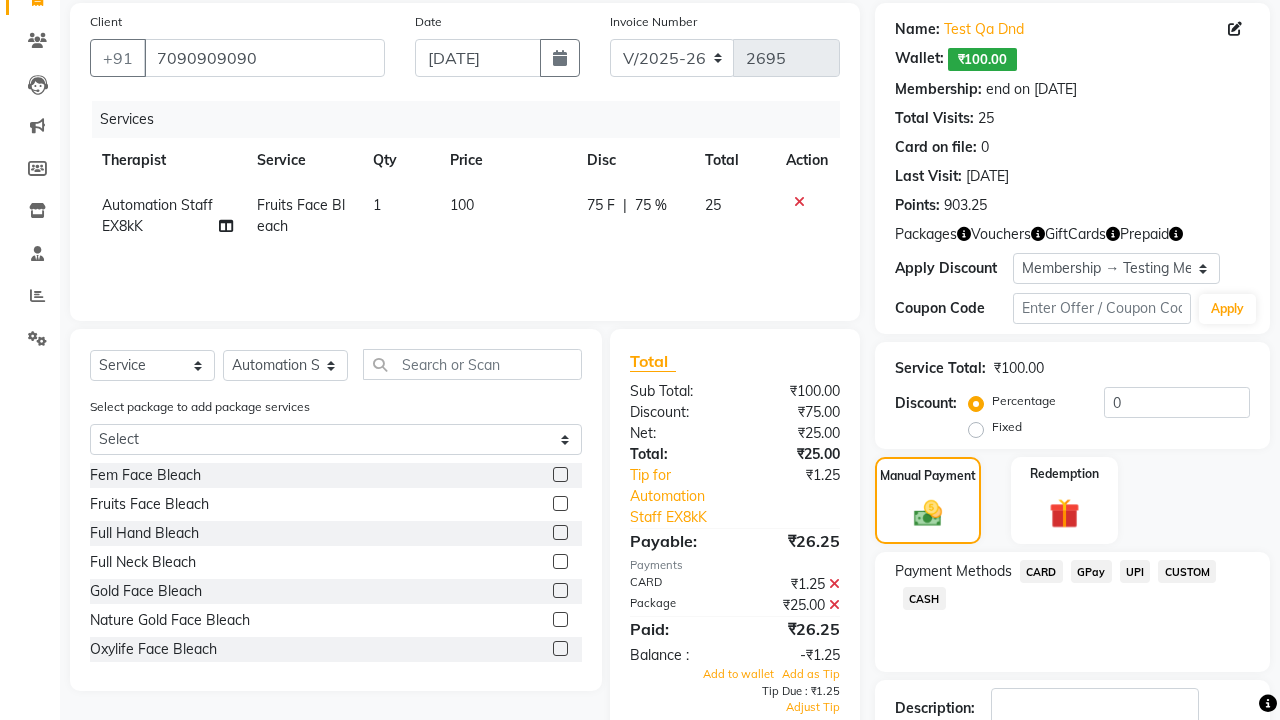 click 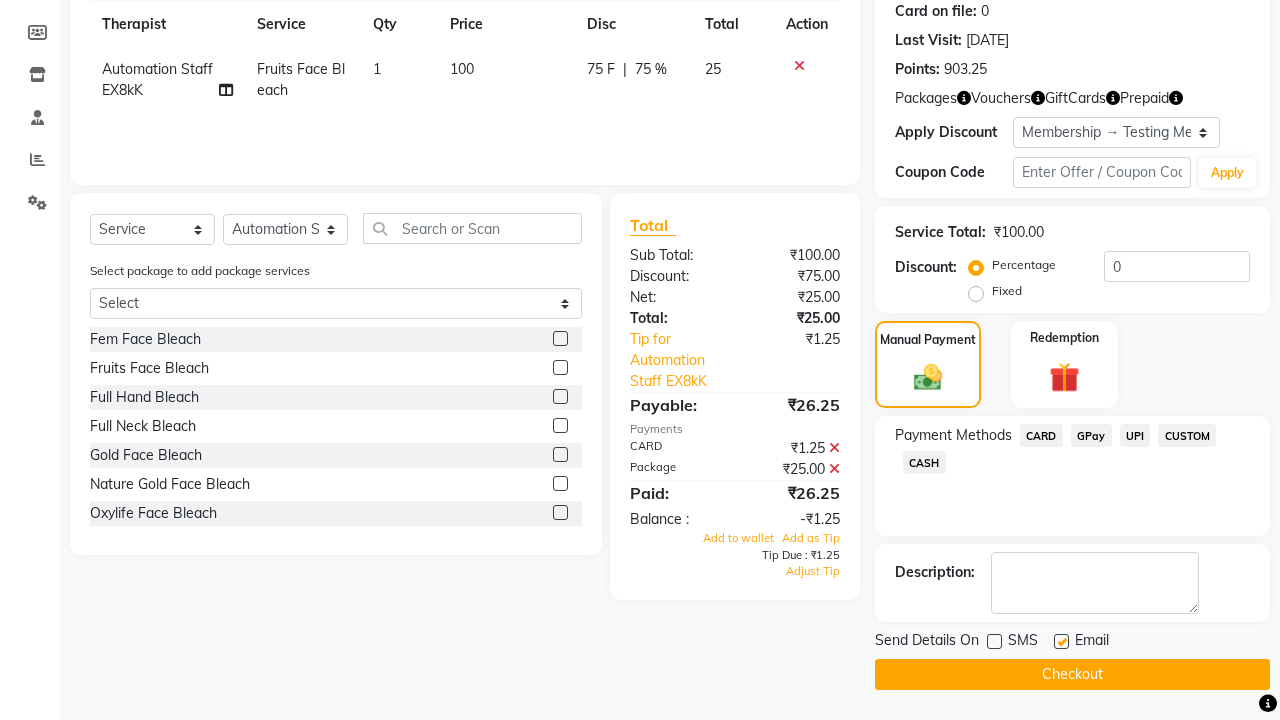 click 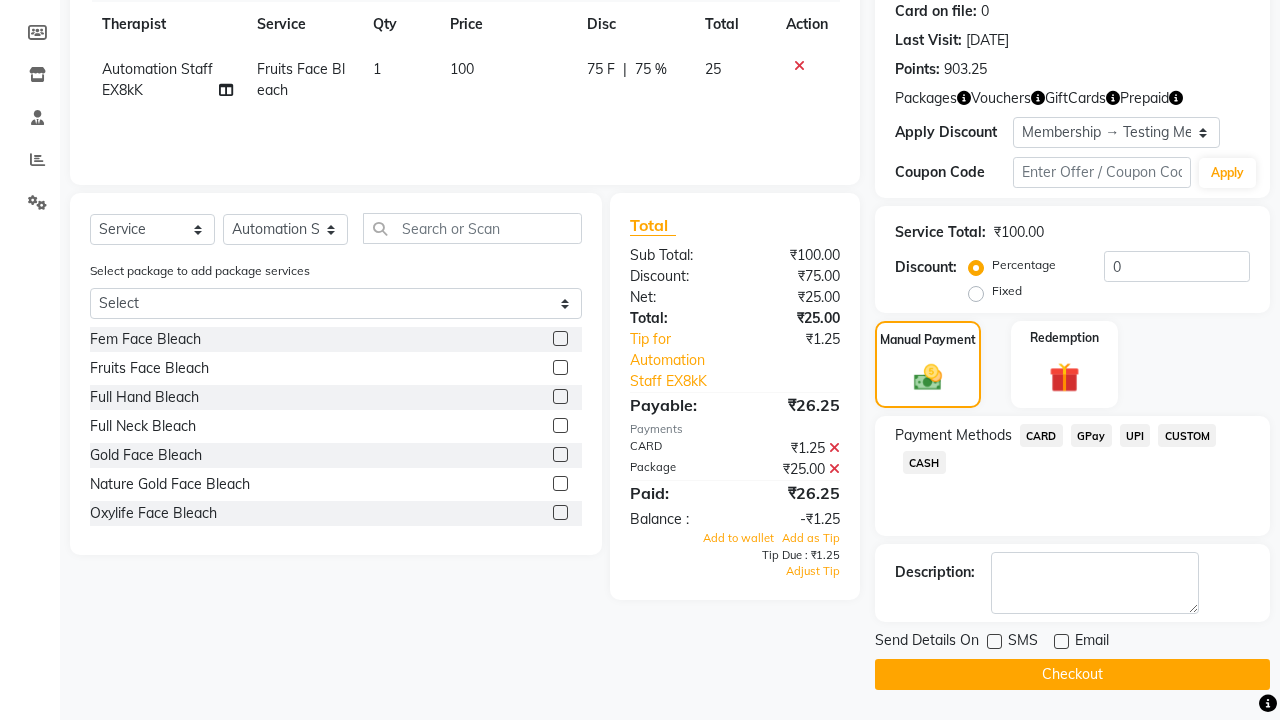 click on "Checkout" 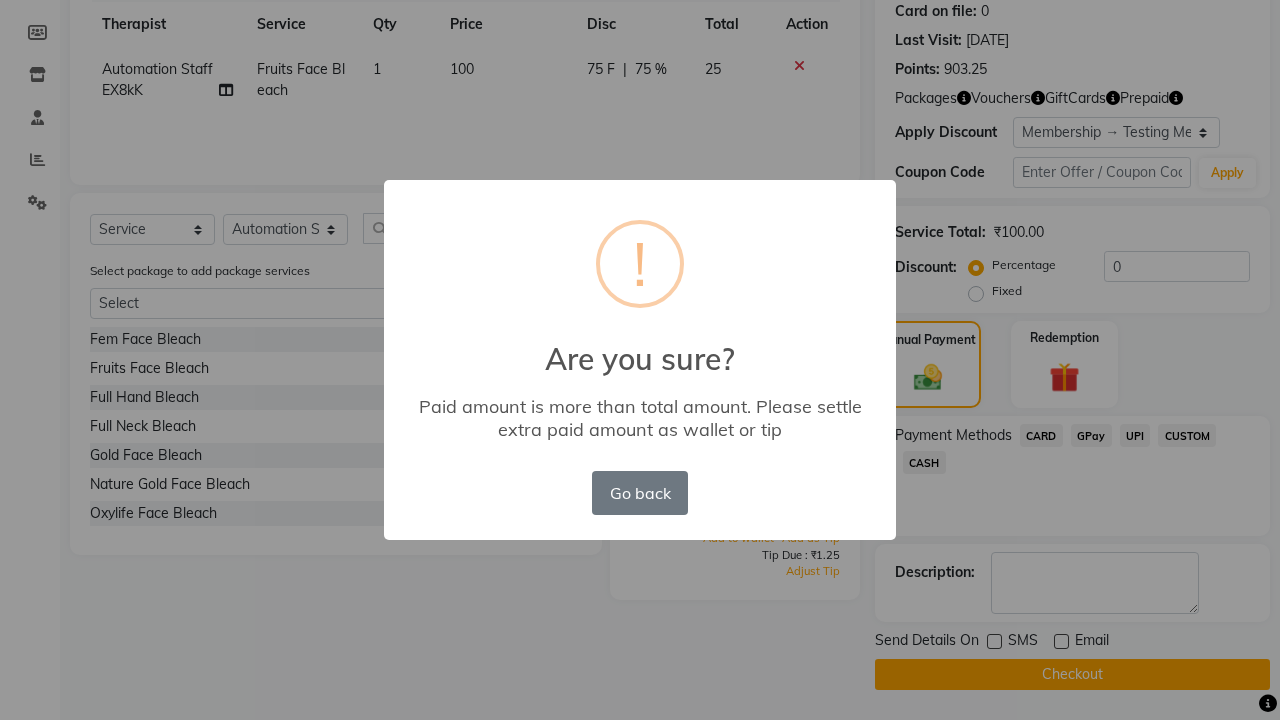 scroll, scrollTop: 0, scrollLeft: 0, axis: both 